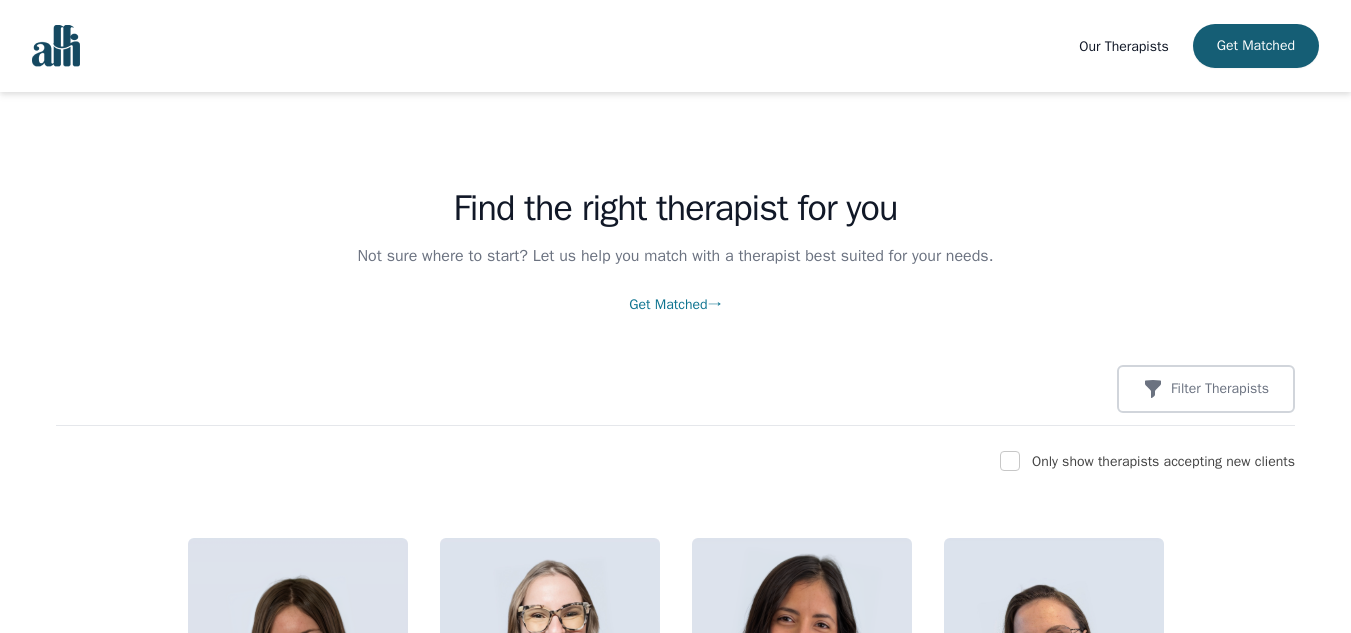 scroll, scrollTop: 0, scrollLeft: 0, axis: both 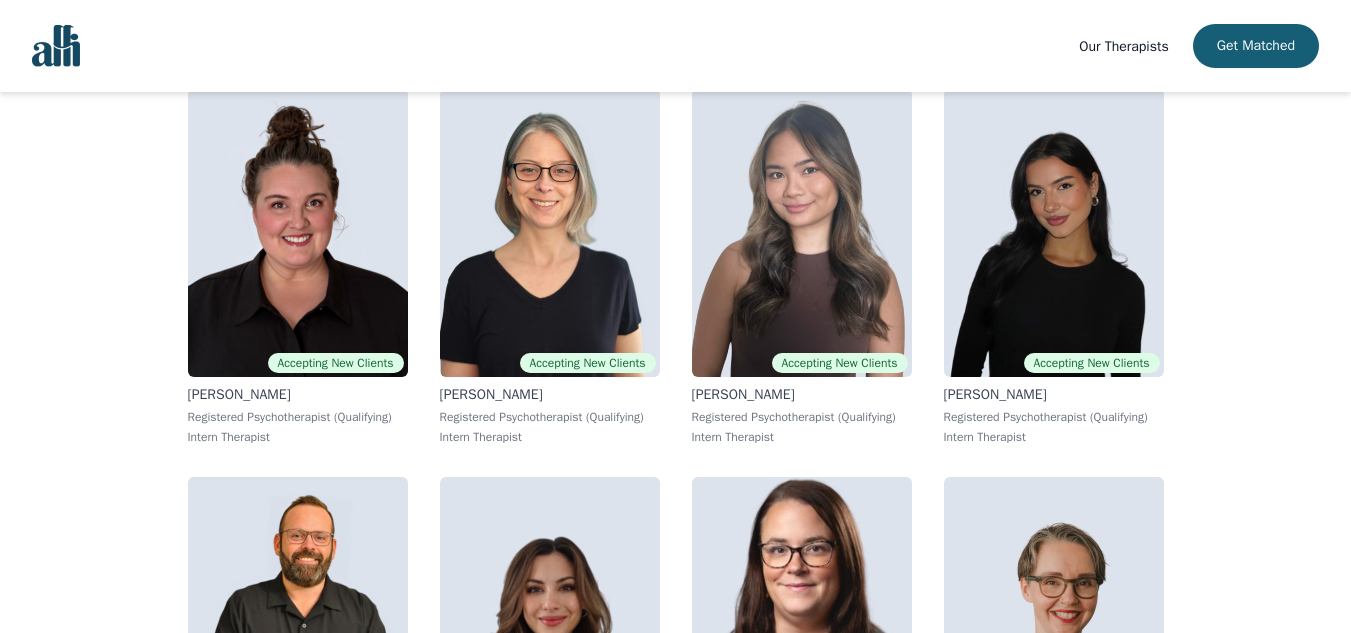 drag, startPoint x: 1361, startPoint y: 30, endPoint x: 1365, endPoint y: 61, distance: 31.257 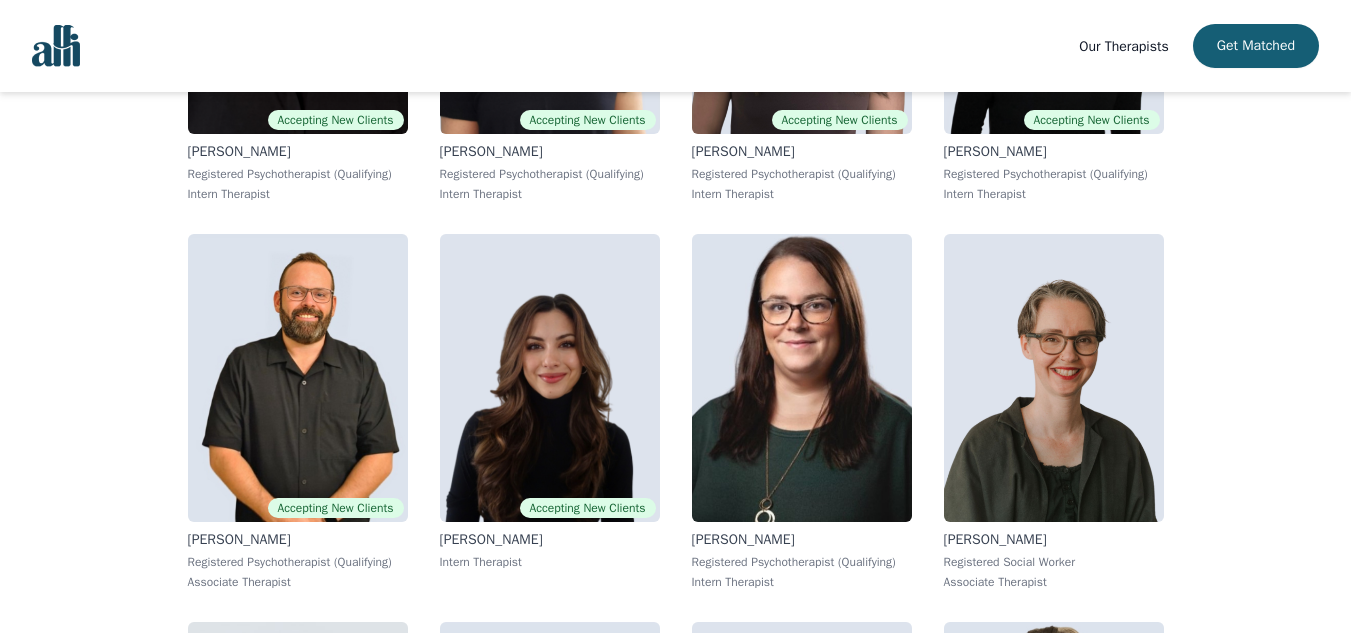scroll, scrollTop: 1162, scrollLeft: 0, axis: vertical 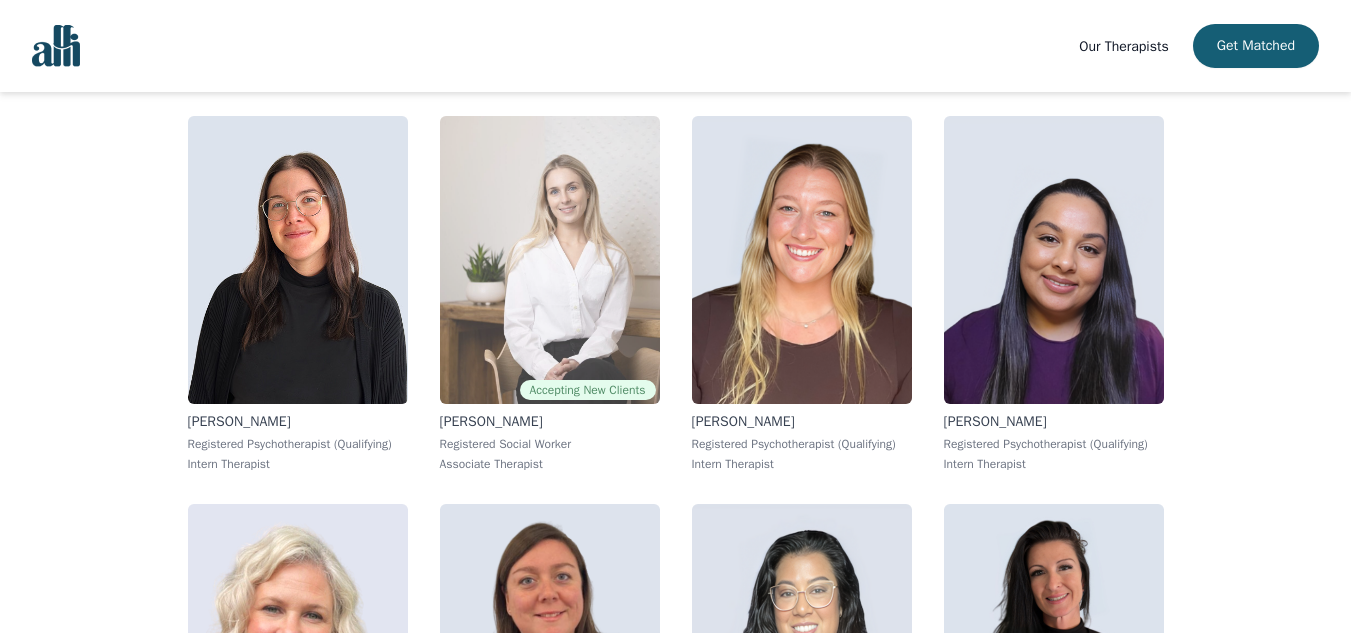 click at bounding box center [550, 260] 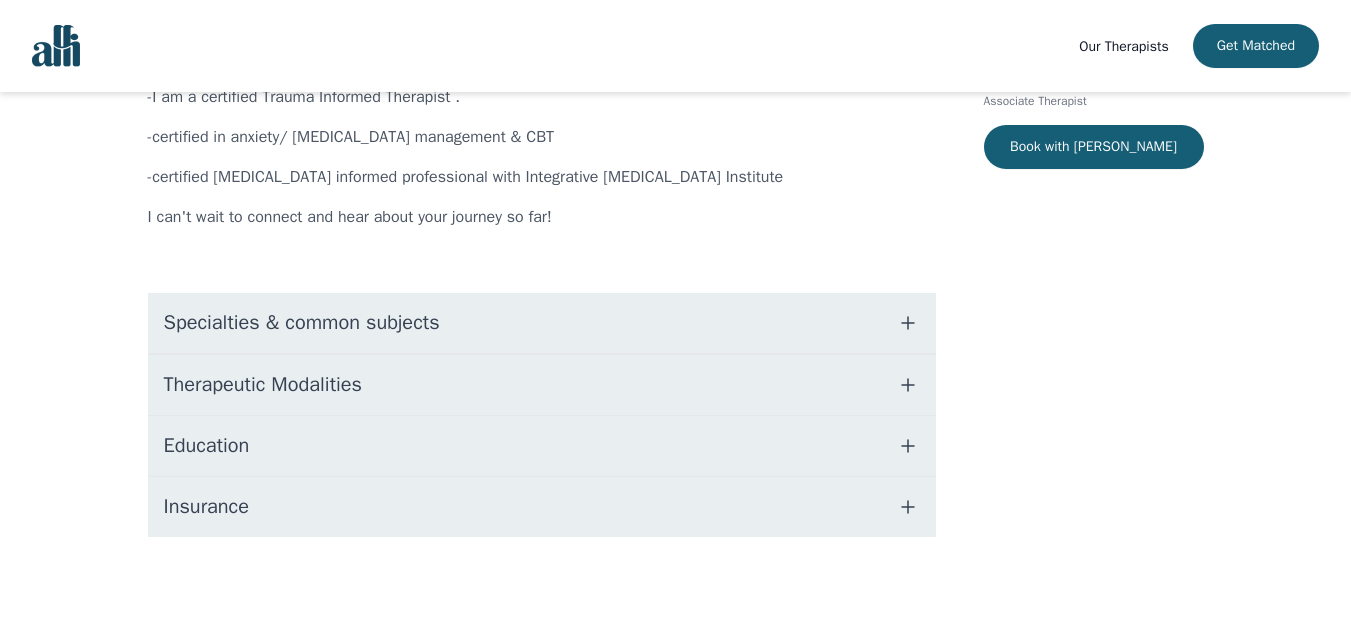 scroll, scrollTop: 347, scrollLeft: 0, axis: vertical 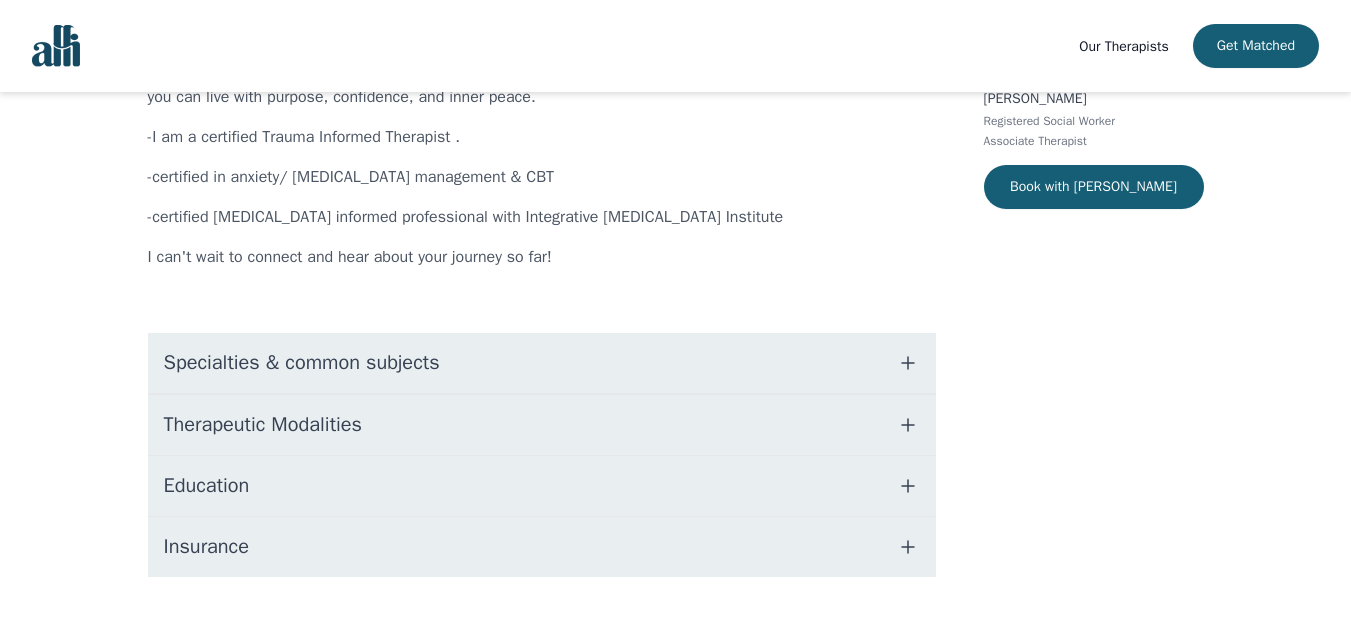 click on "Specialties & common subjects" at bounding box center [542, 363] 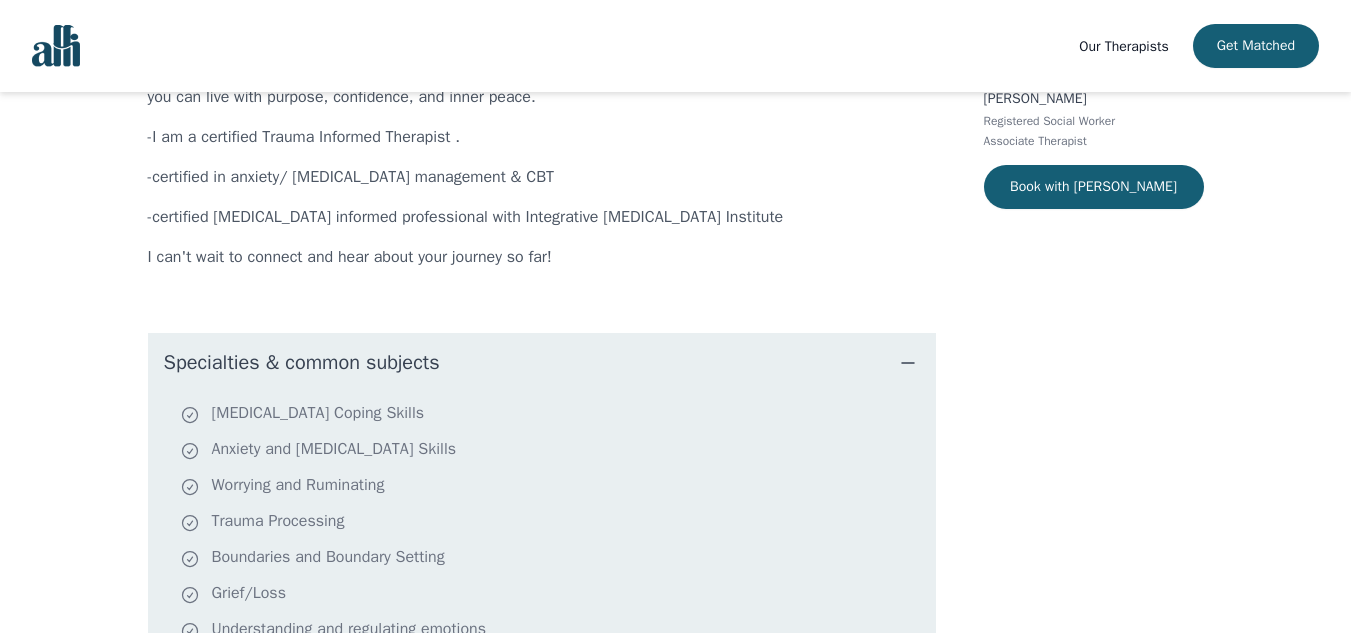 type 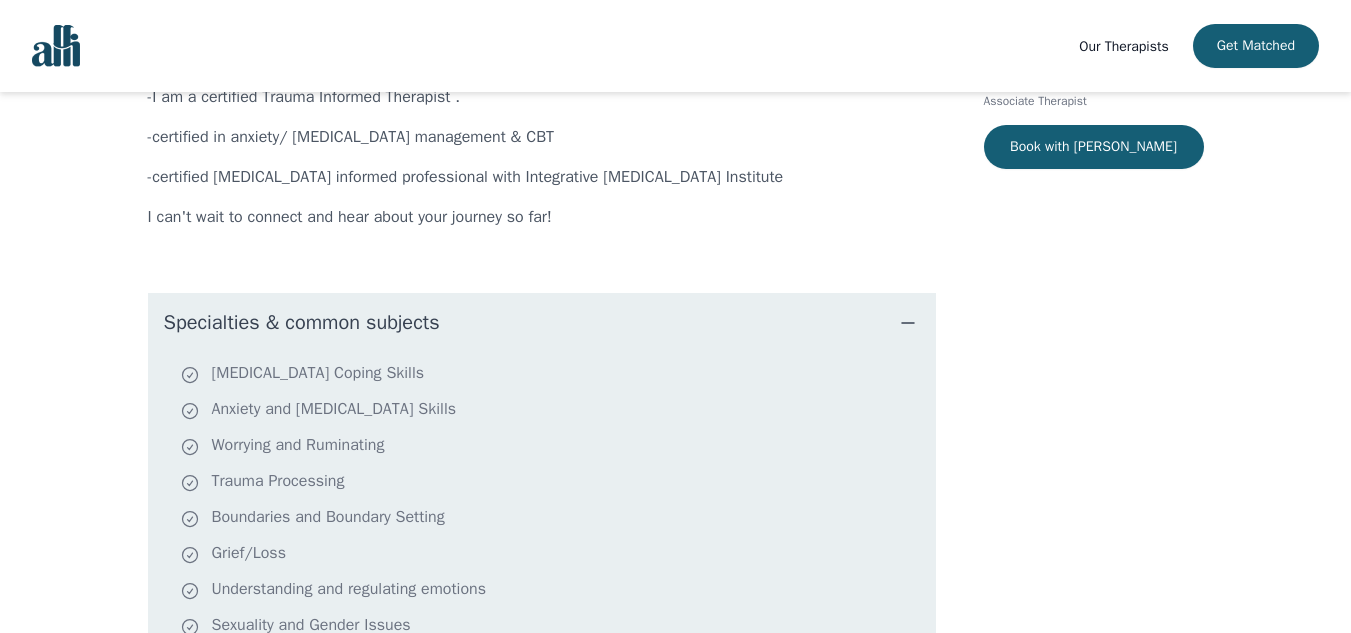 scroll, scrollTop: 427, scrollLeft: 0, axis: vertical 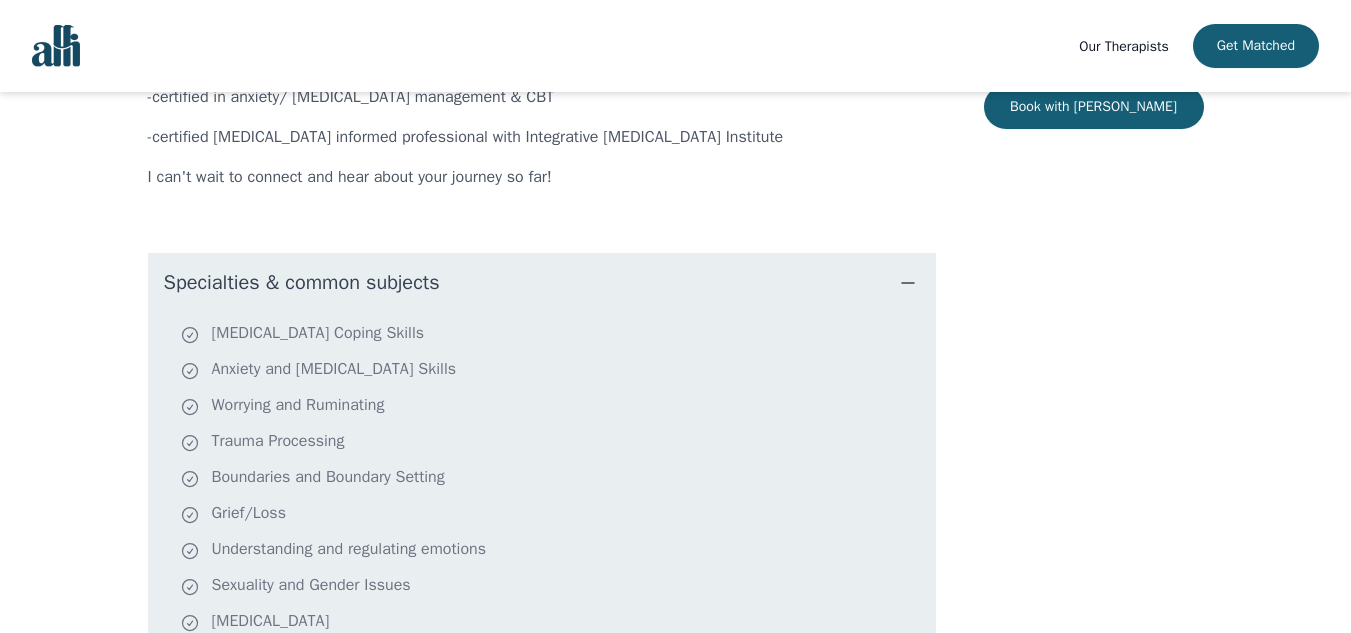 click on "Accepting New Clients $115 - $175 Ontario About [PERSON_NAME] My approach is rooted in empathy, mindfulness, and empowerment. I believe that every person has the potential to unlock their true power when they are supported in a safe and compassionate space. We’ll work together to uncover your true desires, clarify your purpose, and create a plan to manifest a life that feels authentically yours.  My goal is to guide you toward authentic & lasting transformation mentally, emotionally, and physically so that you can live with purpose, confidence, and inner peace. -I am a certified Trauma Informed Therapist . -certified in anxiety/ [MEDICAL_DATA] management & CBT  -certified [MEDICAL_DATA] informed professional with Integrative [MEDICAL_DATA] Institute  I can't wait to connect and hear about your journey so far! Specialties & common subjects [MEDICAL_DATA] Coping Skills Anxiety and [MEDICAL_DATA] Skills Worrying and Ruminating Trauma Processing Boundaries and Boundary Setting Grief/Loss Understanding and regulating emotions [MEDICAL_DATA]" at bounding box center (676, 321) 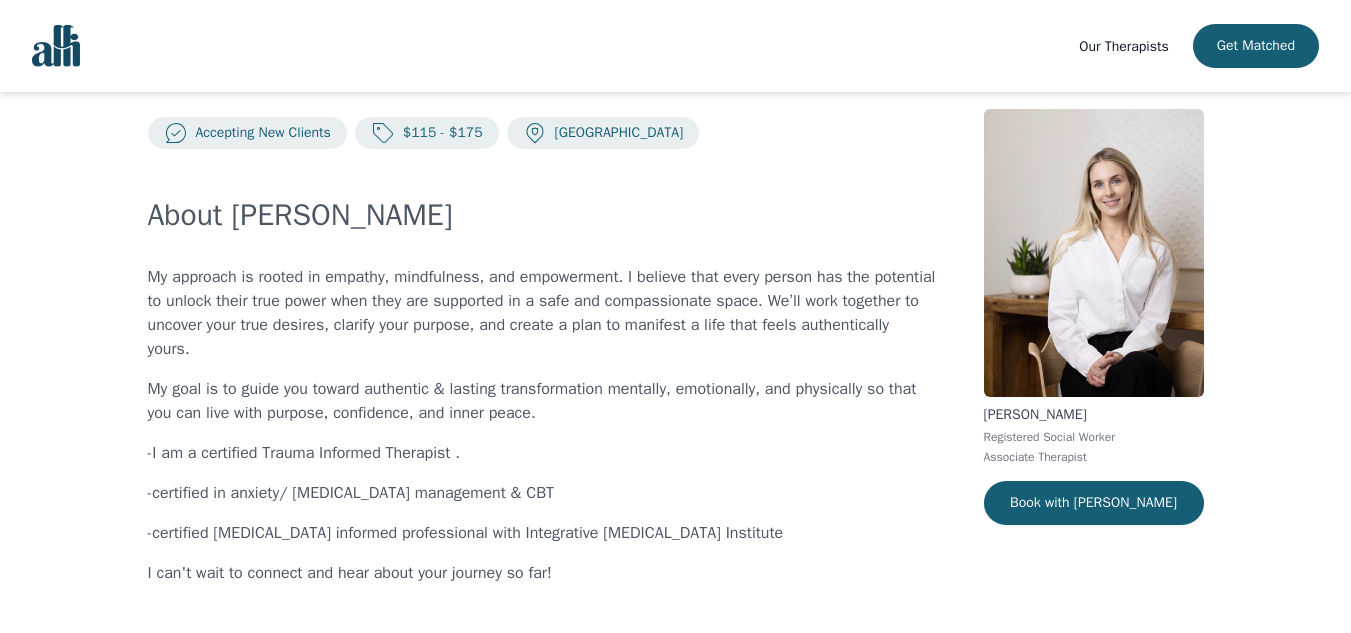 scroll, scrollTop: 27, scrollLeft: 0, axis: vertical 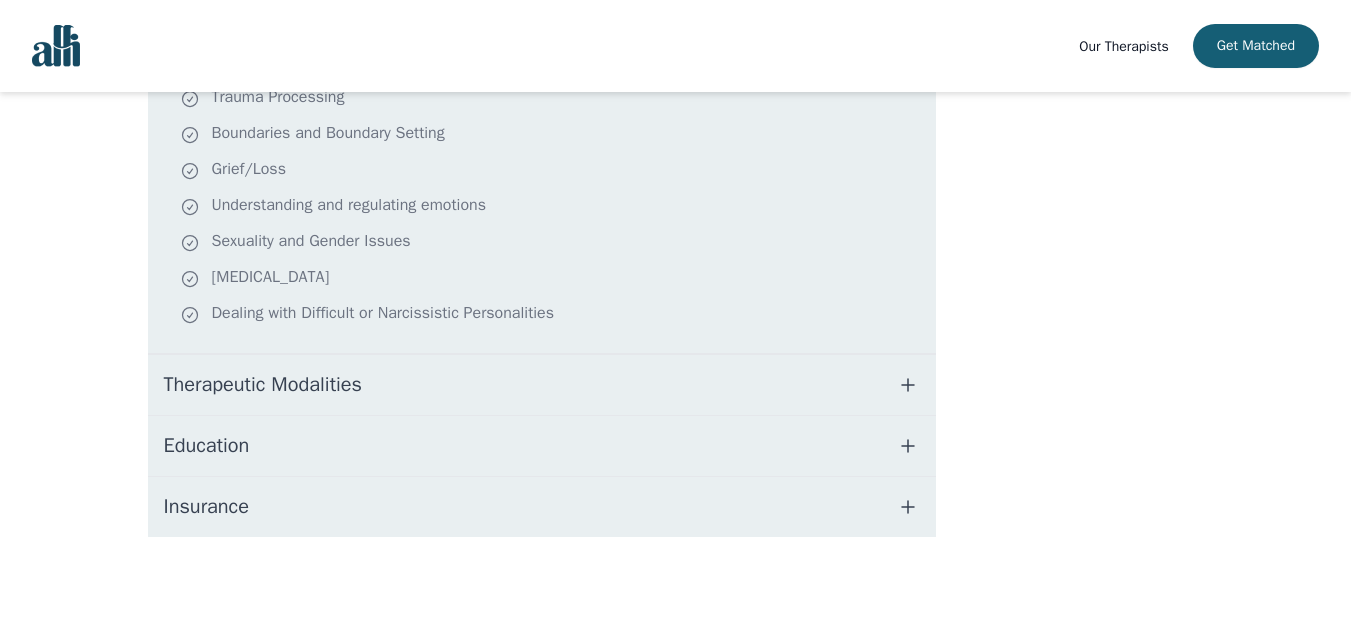 click on "Therapeutic Modalities" at bounding box center (542, 385) 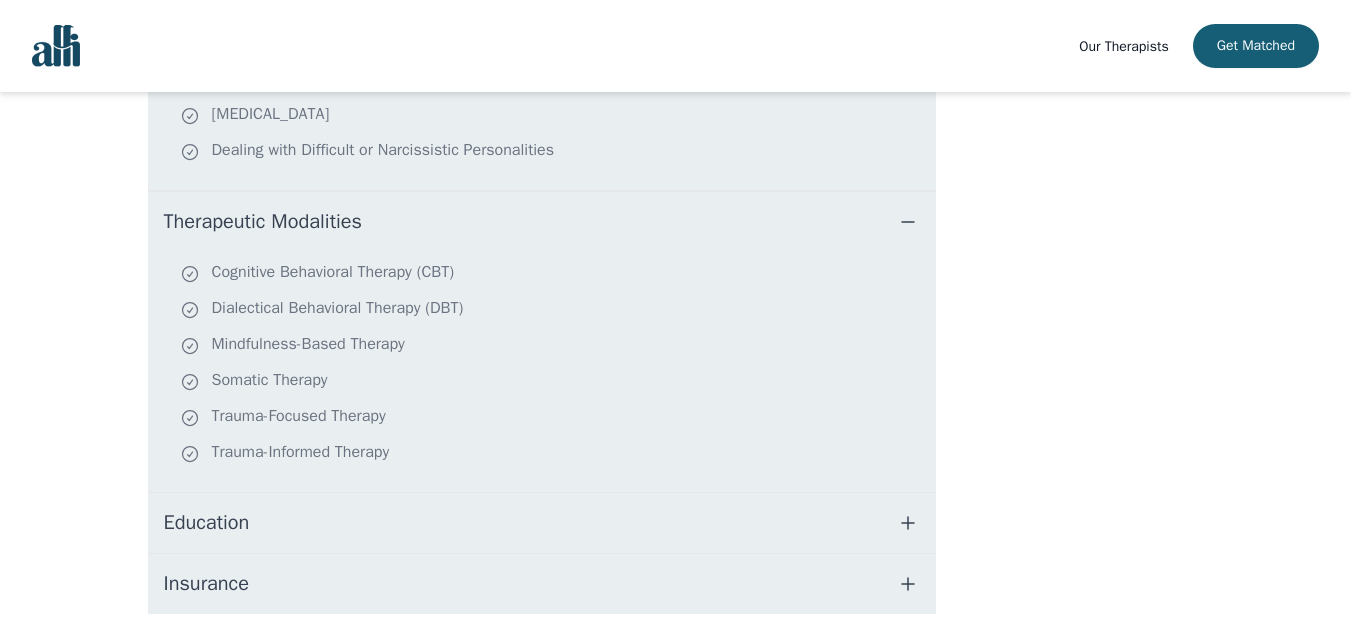 scroll, scrollTop: 1011, scrollLeft: 0, axis: vertical 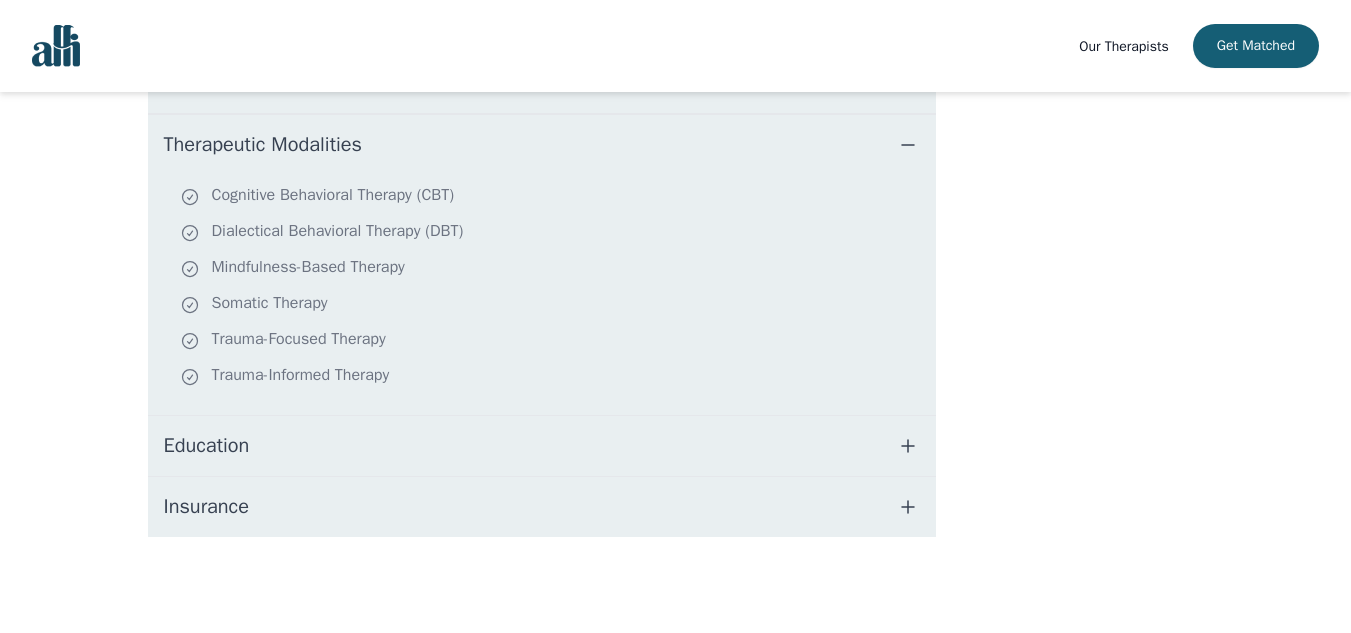 click 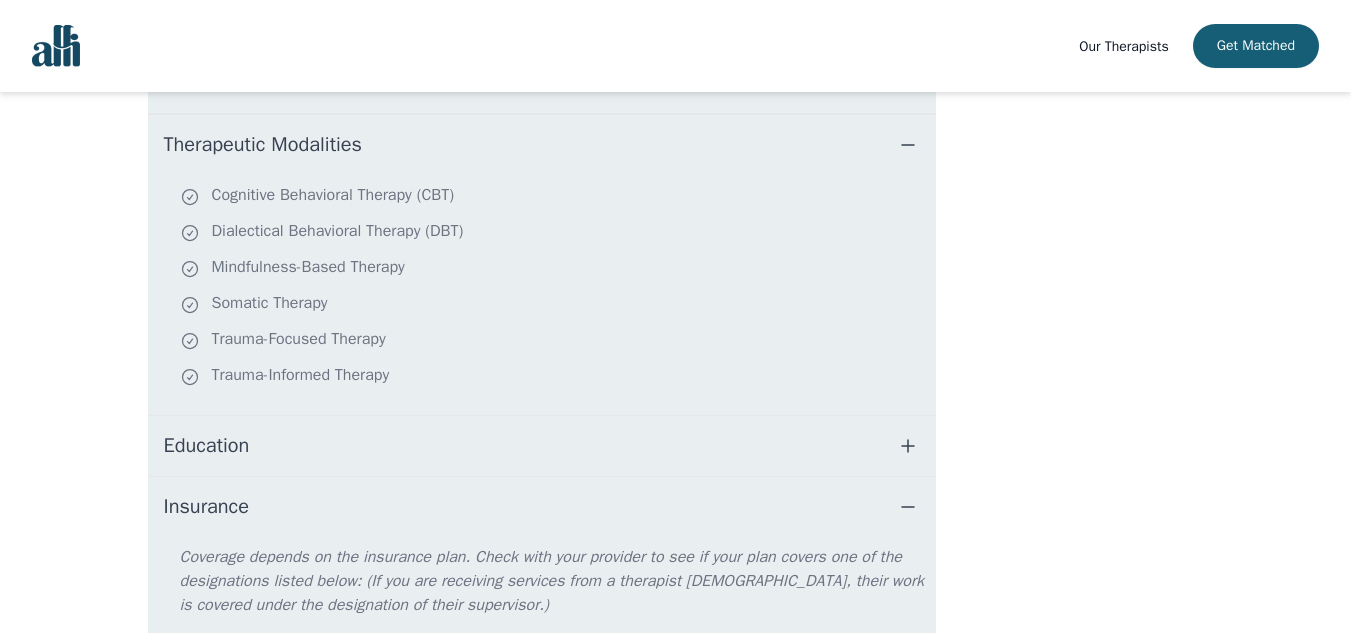 drag, startPoint x: 1340, startPoint y: 499, endPoint x: 1365, endPoint y: 605, distance: 108.90822 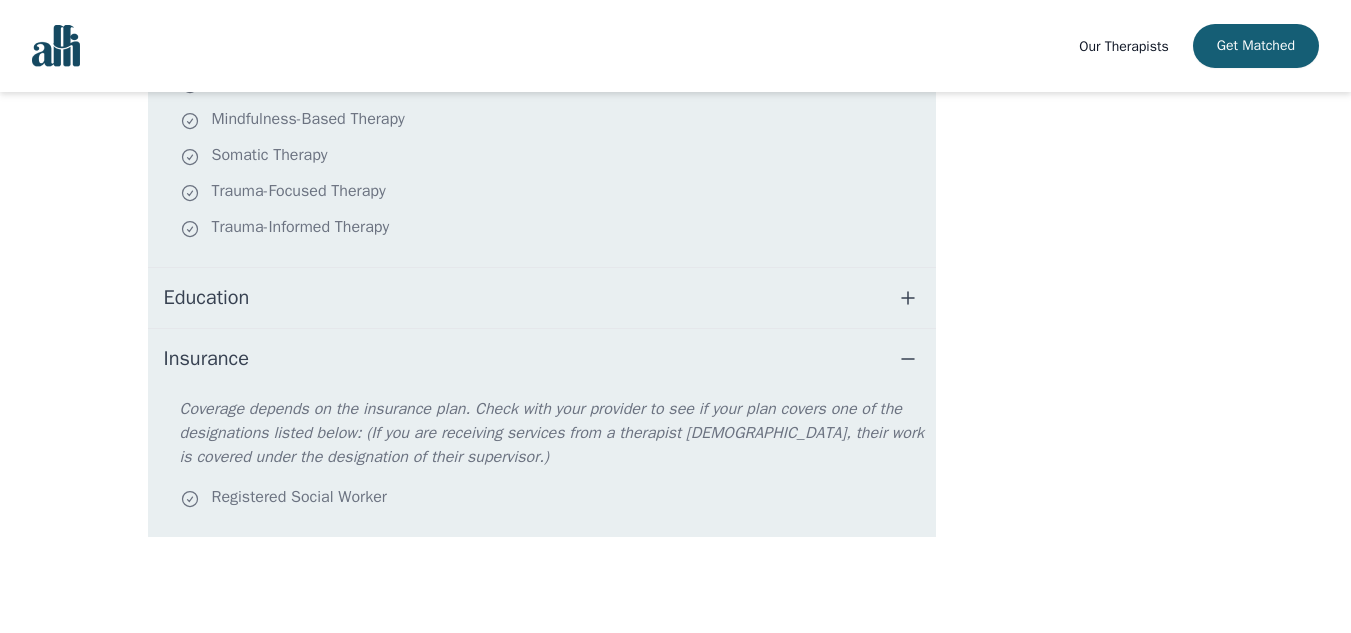 click 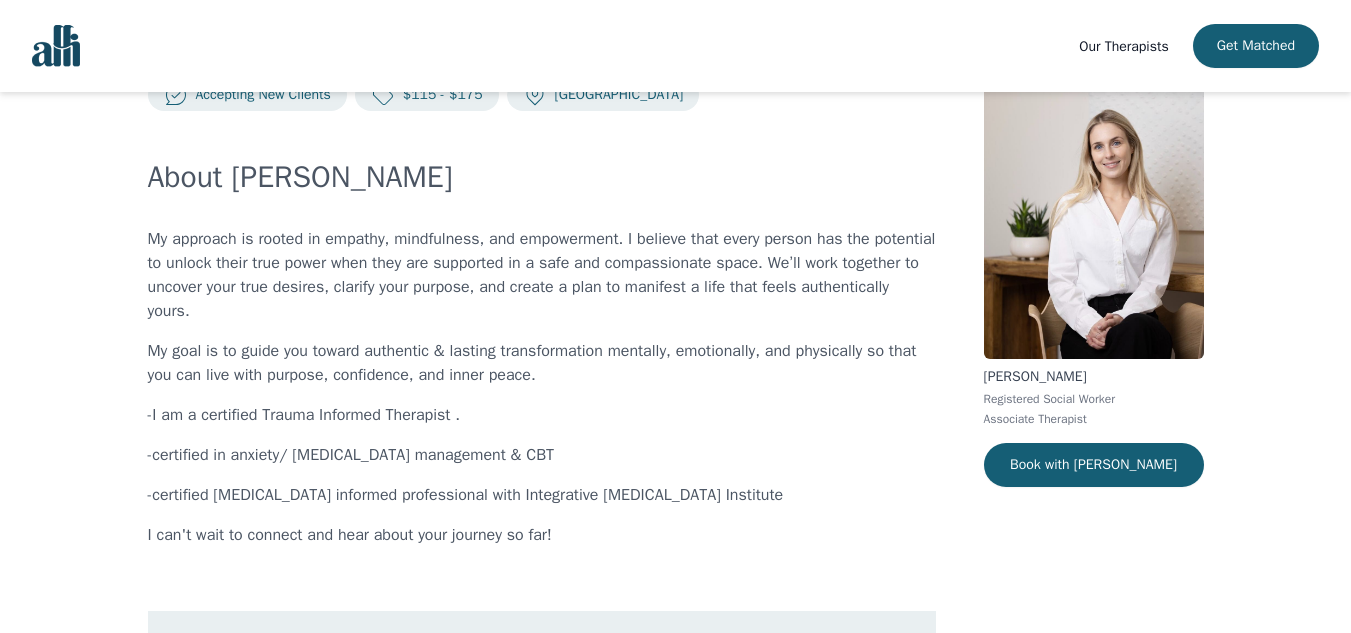 scroll, scrollTop: 0, scrollLeft: 0, axis: both 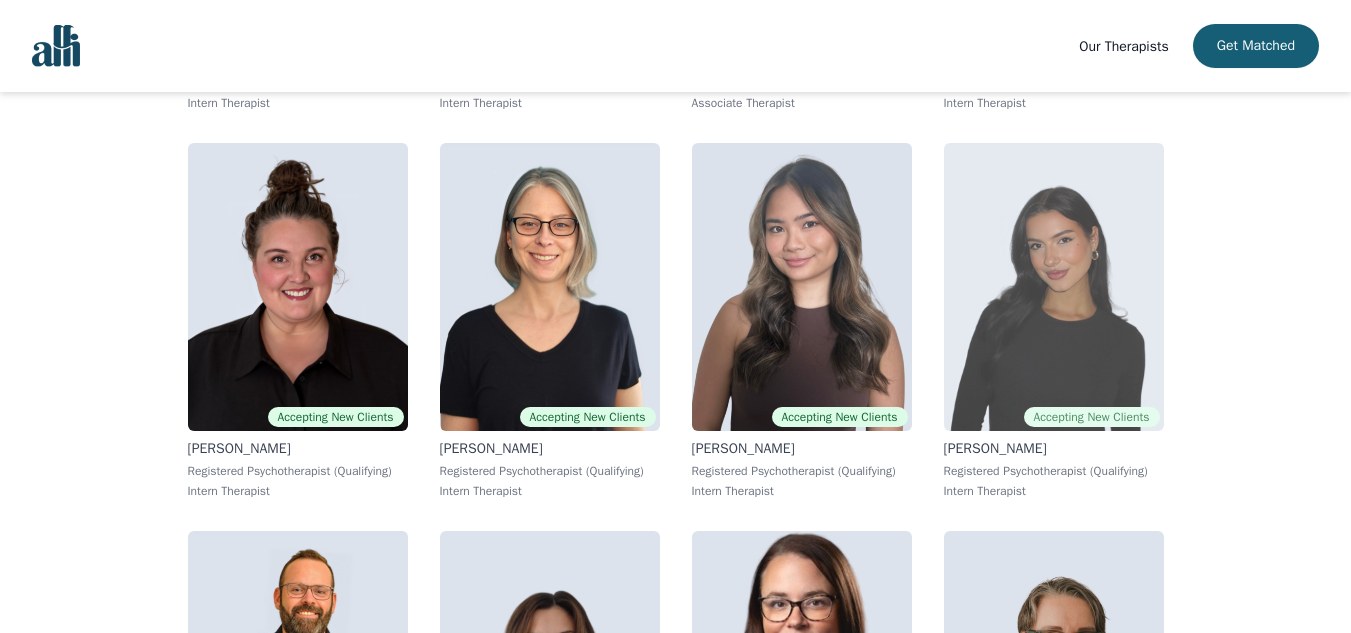 click at bounding box center (1054, 287) 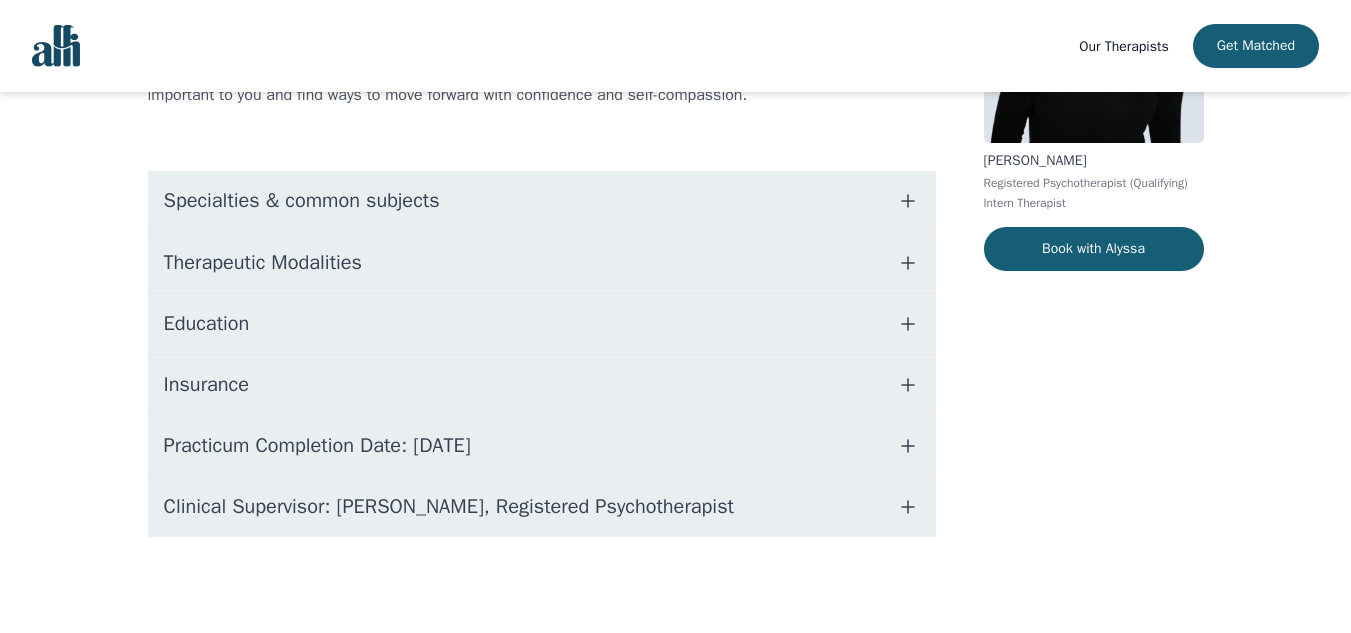 scroll, scrollTop: 0, scrollLeft: 0, axis: both 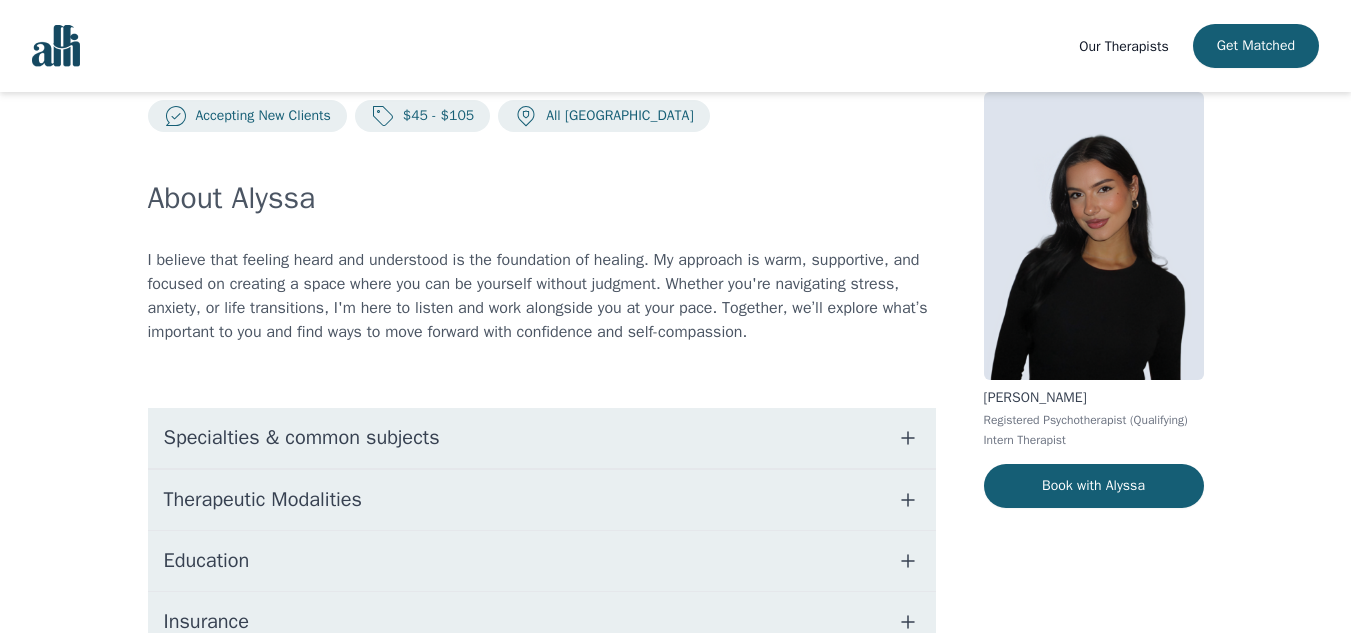 click on "Specialties & common subjects" at bounding box center (542, 438) 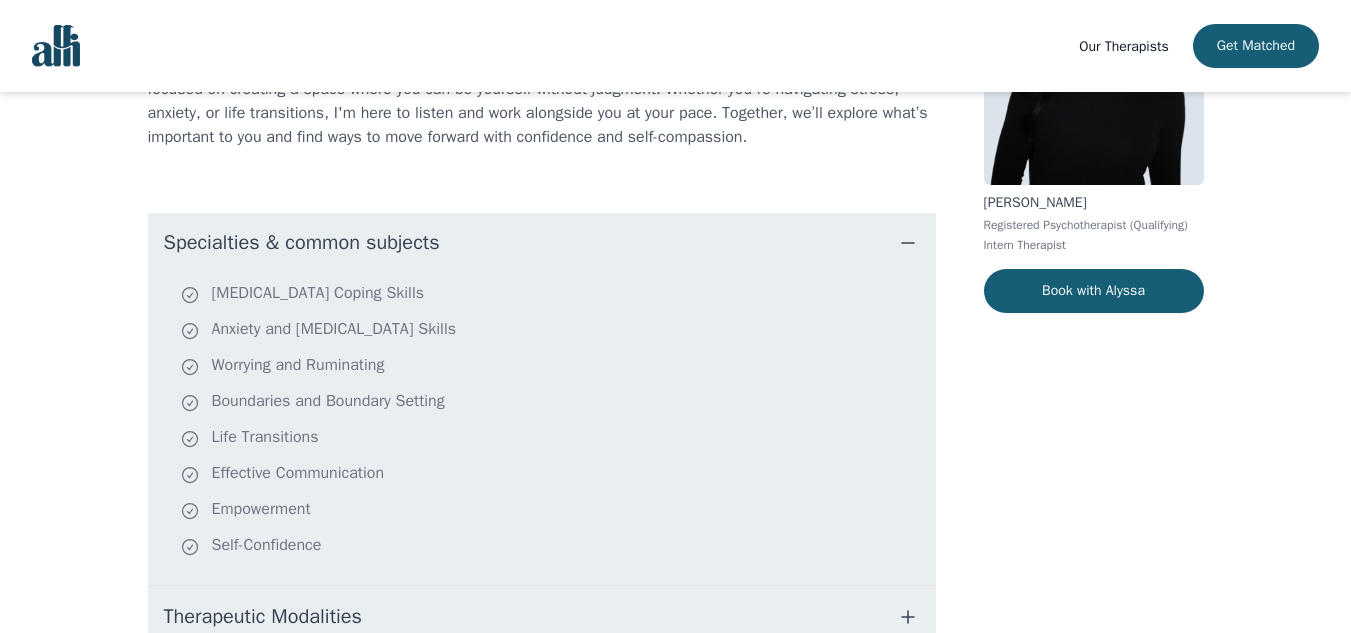 scroll, scrollTop: 284, scrollLeft: 0, axis: vertical 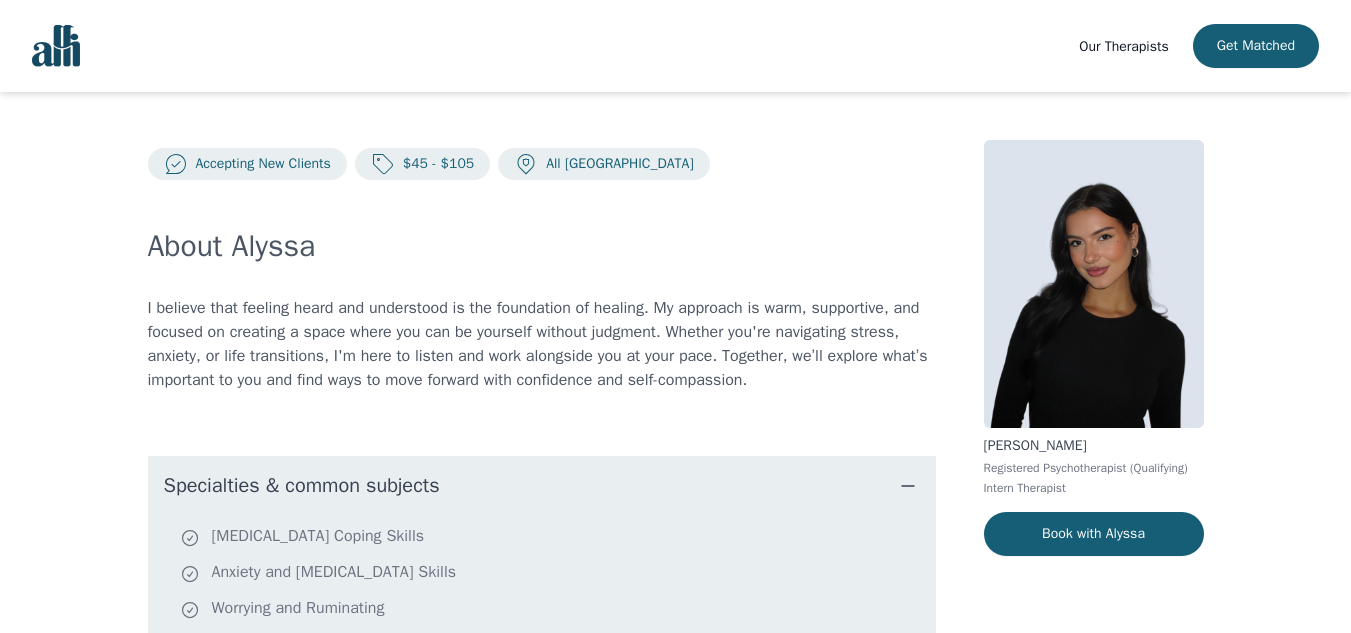 drag, startPoint x: 1365, startPoint y: 223, endPoint x: 1306, endPoint y: 140, distance: 101.8332 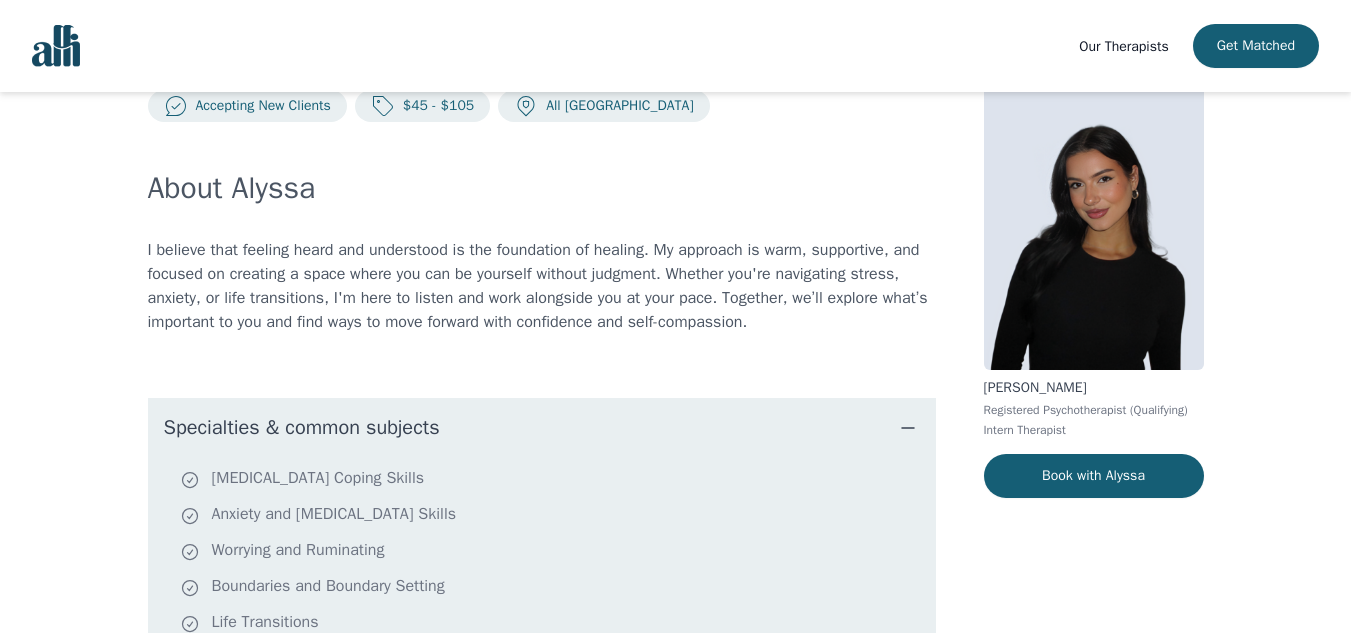 scroll, scrollTop: 0, scrollLeft: 0, axis: both 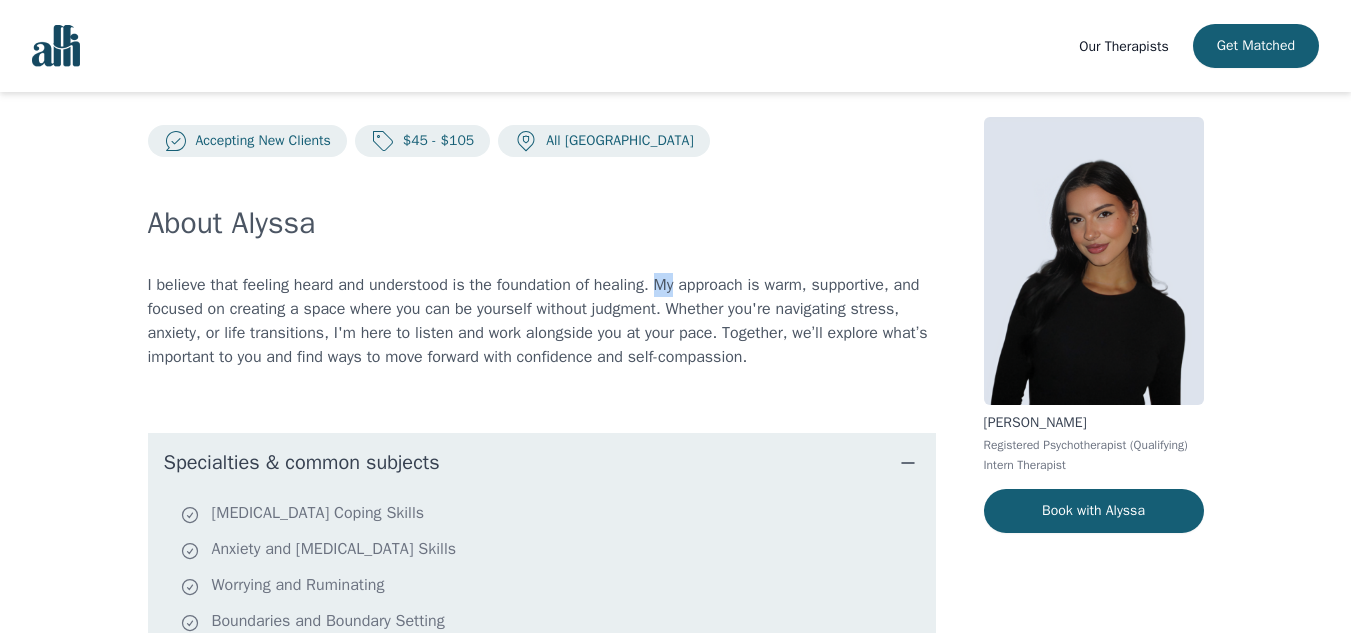 drag, startPoint x: 664, startPoint y: 281, endPoint x: 685, endPoint y: 281, distance: 21 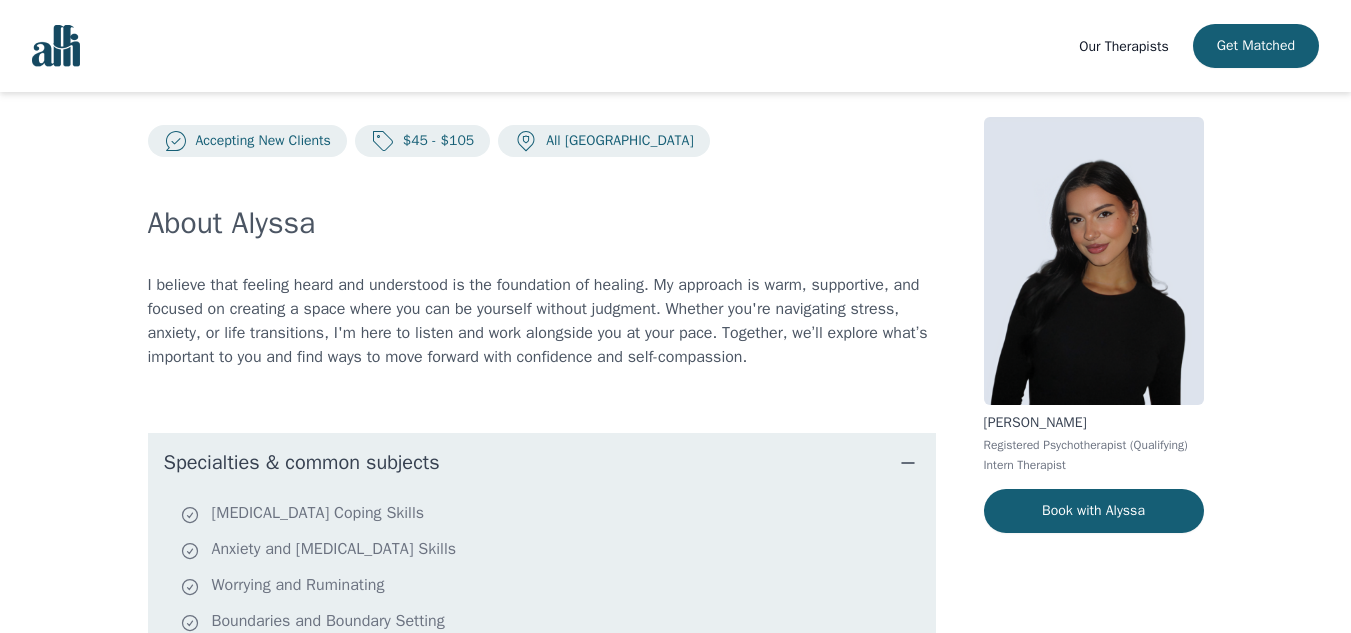 click on "About [PERSON_NAME] I believe that feeling heard and understood is the foundation of healing. My approach is warm, supportive, and focused on creating a space where you can be yourself without judgment. Whether you're navigating stress, anxiety, or life transitions, I'm here to listen and work alongside you at your pace. Together, we’ll explore what’s important to you and find ways to move forward with confidence and self-compassion. Specialties & common subjects [MEDICAL_DATA] Coping Skills Anxiety and [MEDICAL_DATA] Skills Worrying and Ruminating Boundaries and Boundary Setting Life Transitions Effective Communication Empowerment Self-Confidence Therapeutic Modalities Education Insurance Practicum Completion Date: [DATE] Clinical Supervisor: [PERSON_NAME], Registered Psychotherapist" at bounding box center (542, 658) 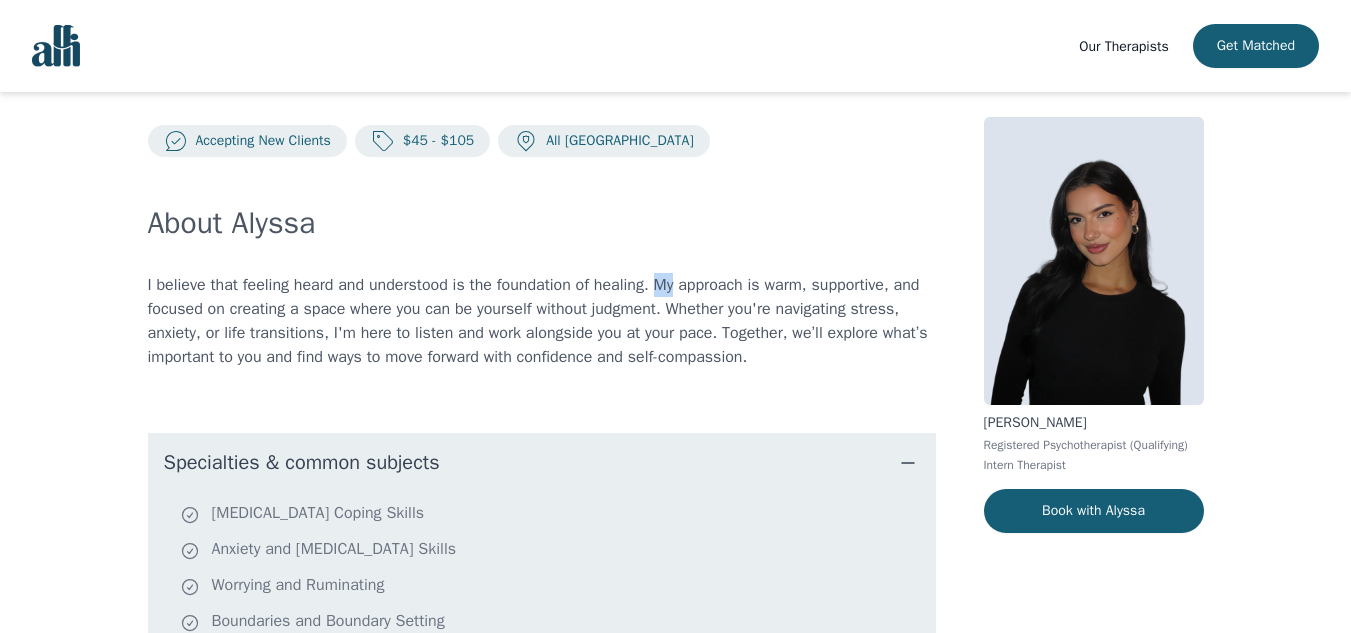 drag, startPoint x: 662, startPoint y: 285, endPoint x: 680, endPoint y: 291, distance: 18.973665 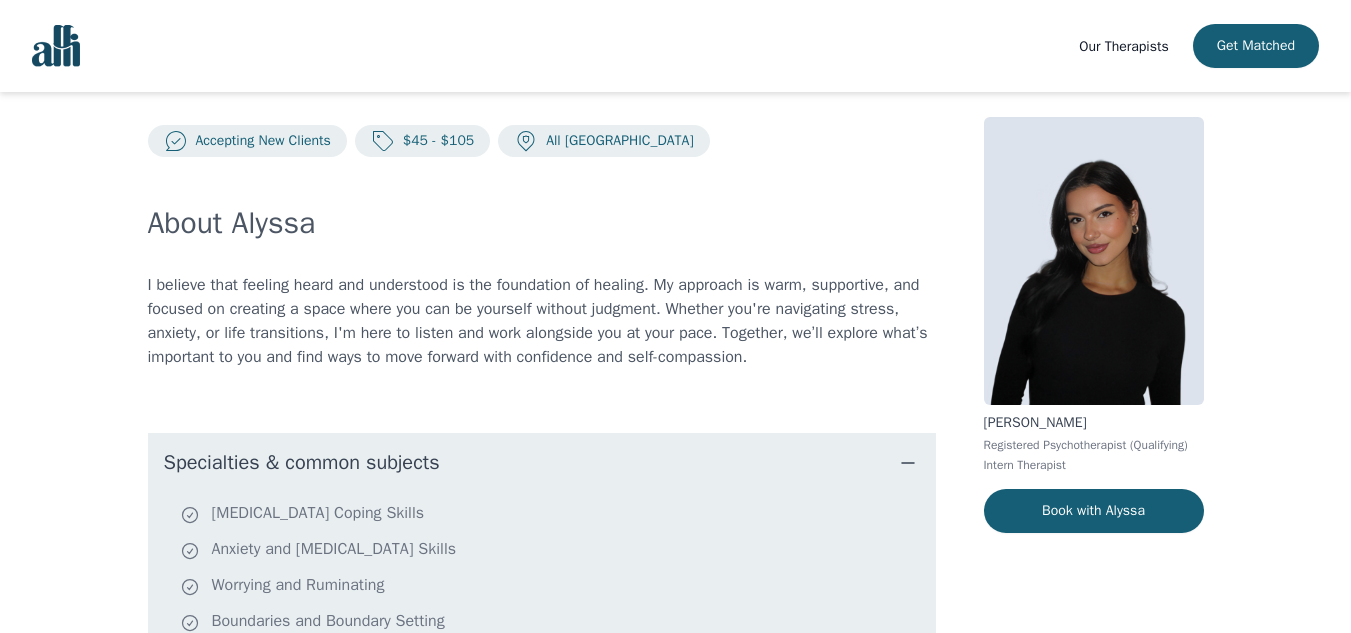 click on "Accepting New Clients $45 - $105 All Canada" at bounding box center [542, 137] 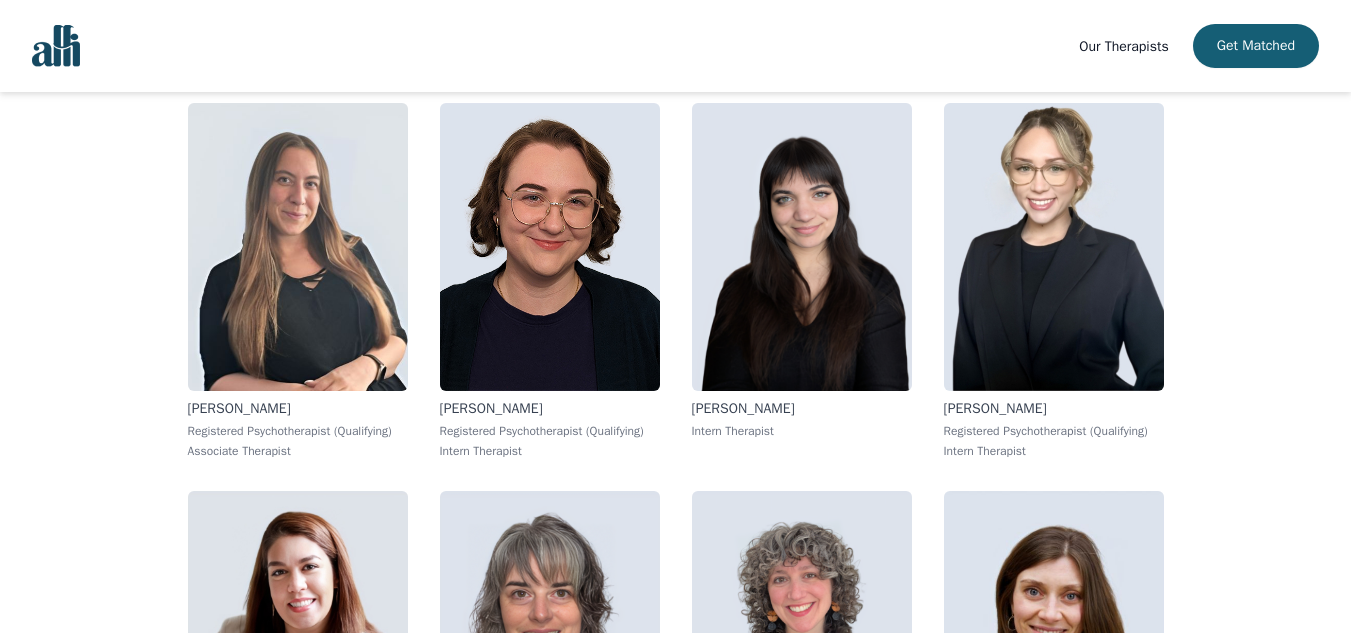 scroll, scrollTop: 1597, scrollLeft: 0, axis: vertical 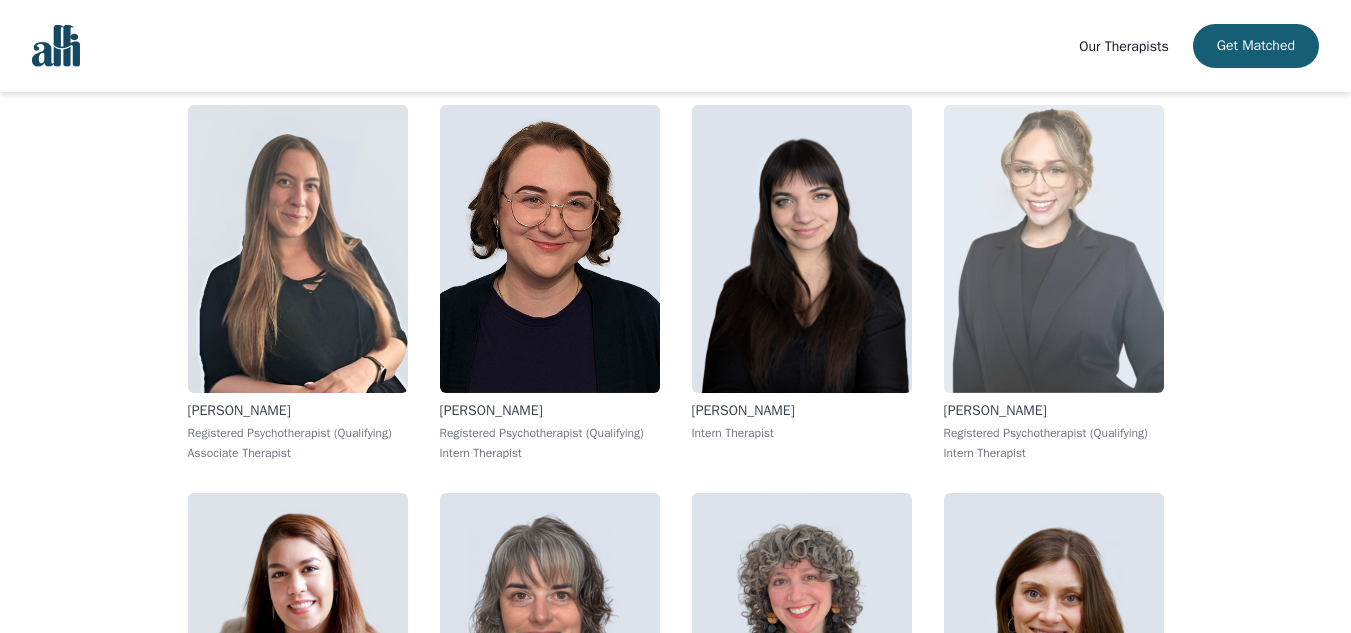 click at bounding box center (1054, 249) 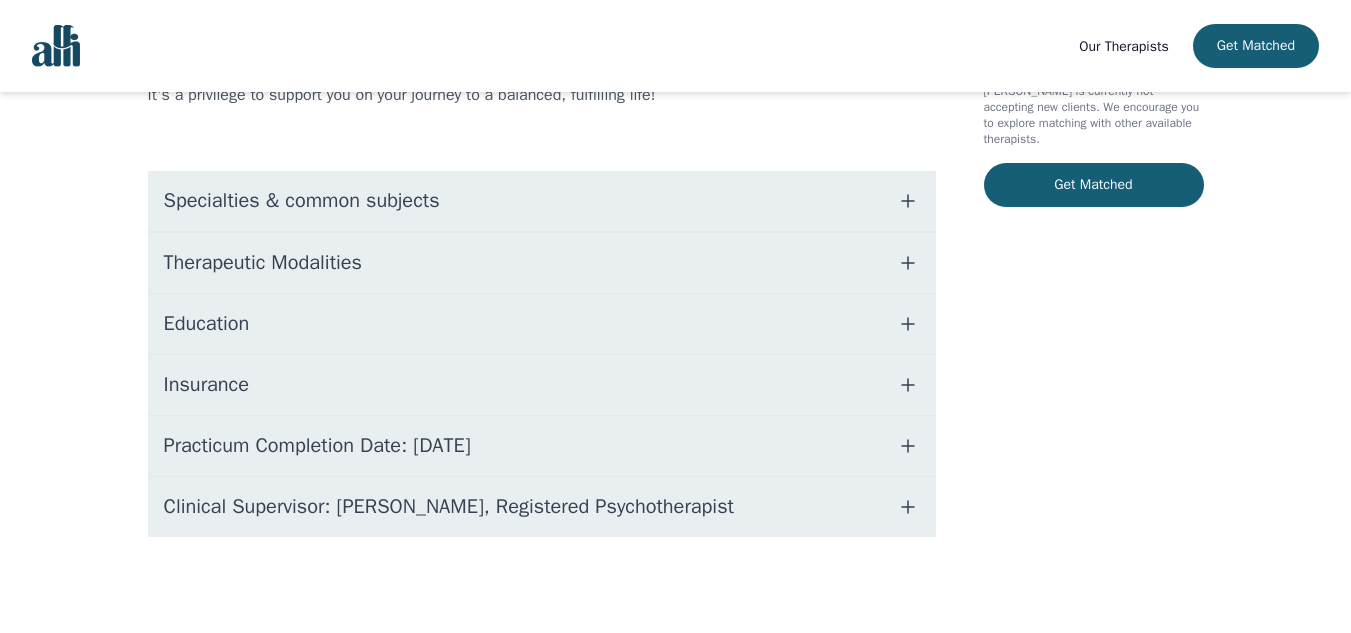 scroll, scrollTop: 0, scrollLeft: 0, axis: both 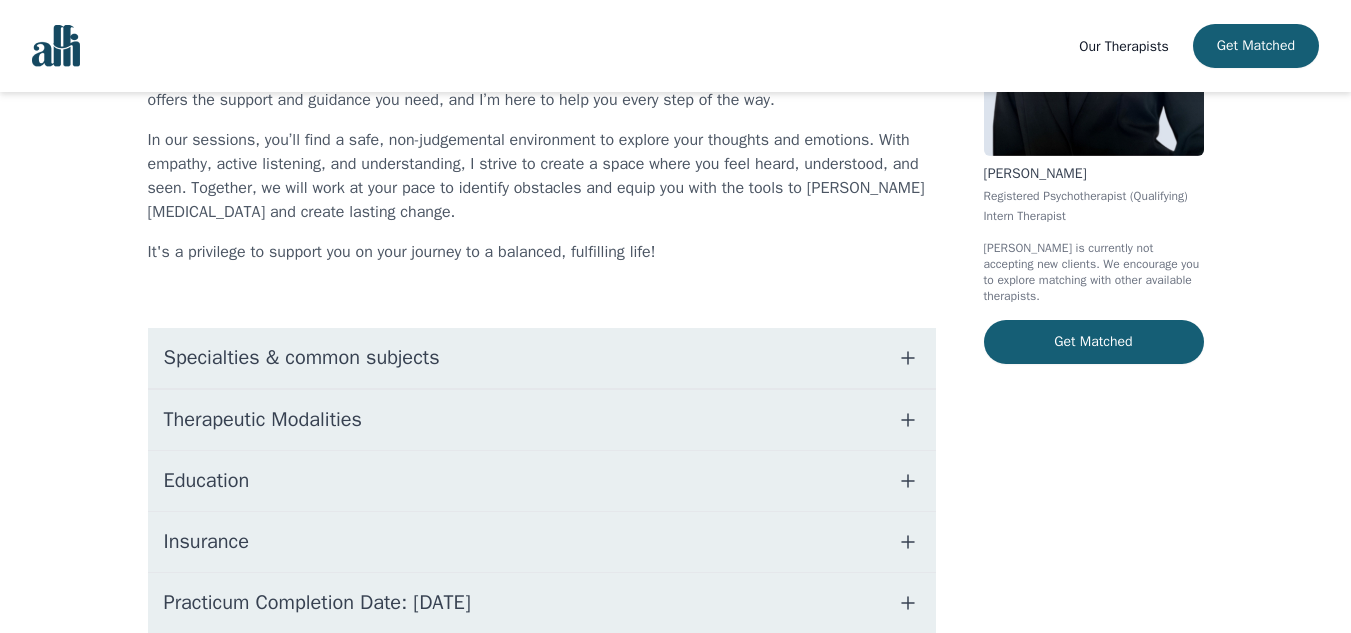 click on "Specialties & common subjects" at bounding box center [542, 358] 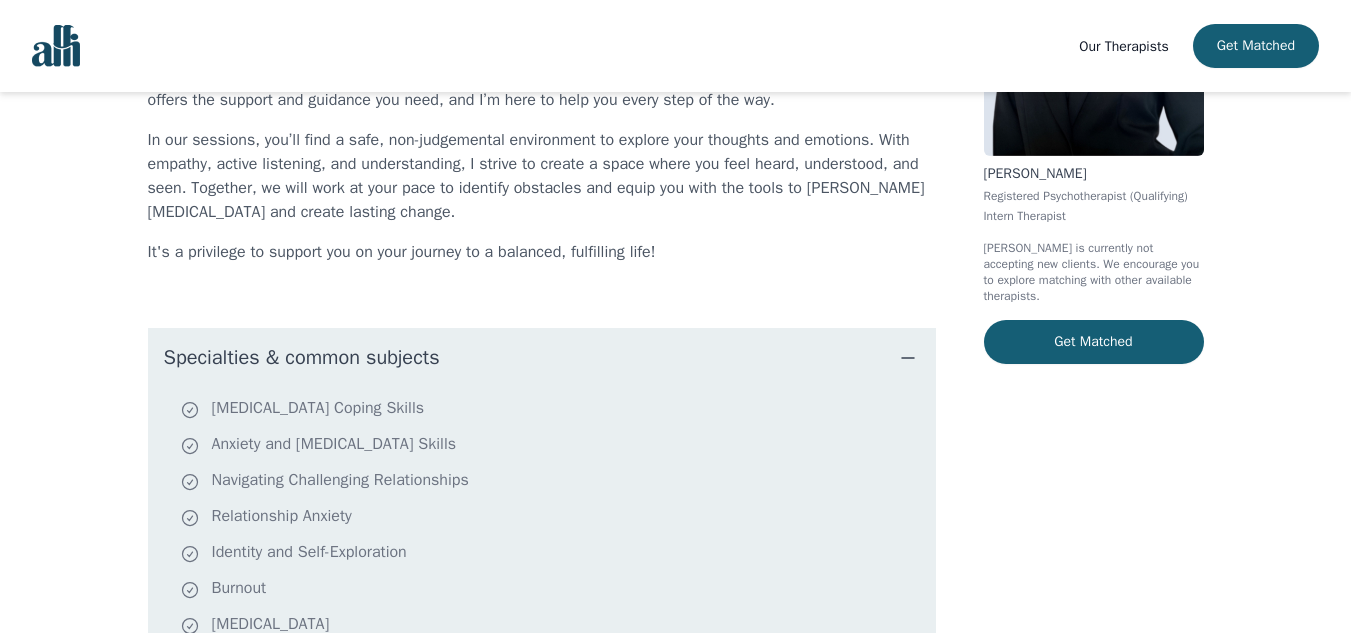 type 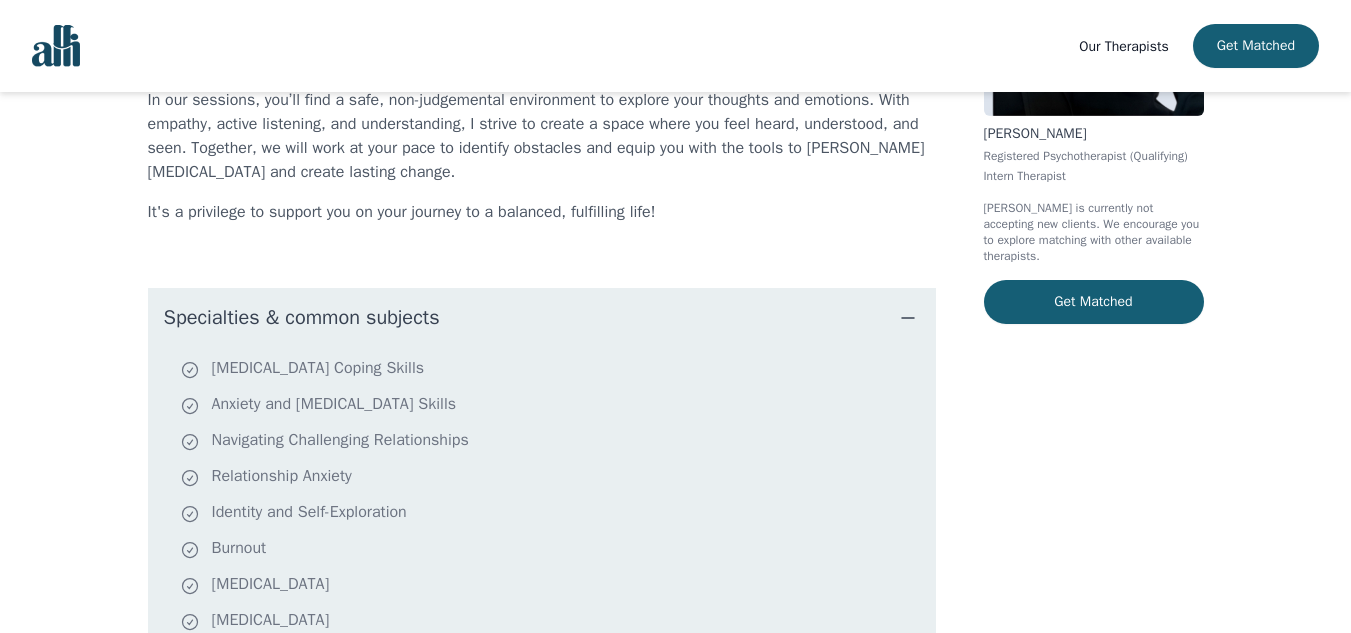 scroll, scrollTop: 352, scrollLeft: 0, axis: vertical 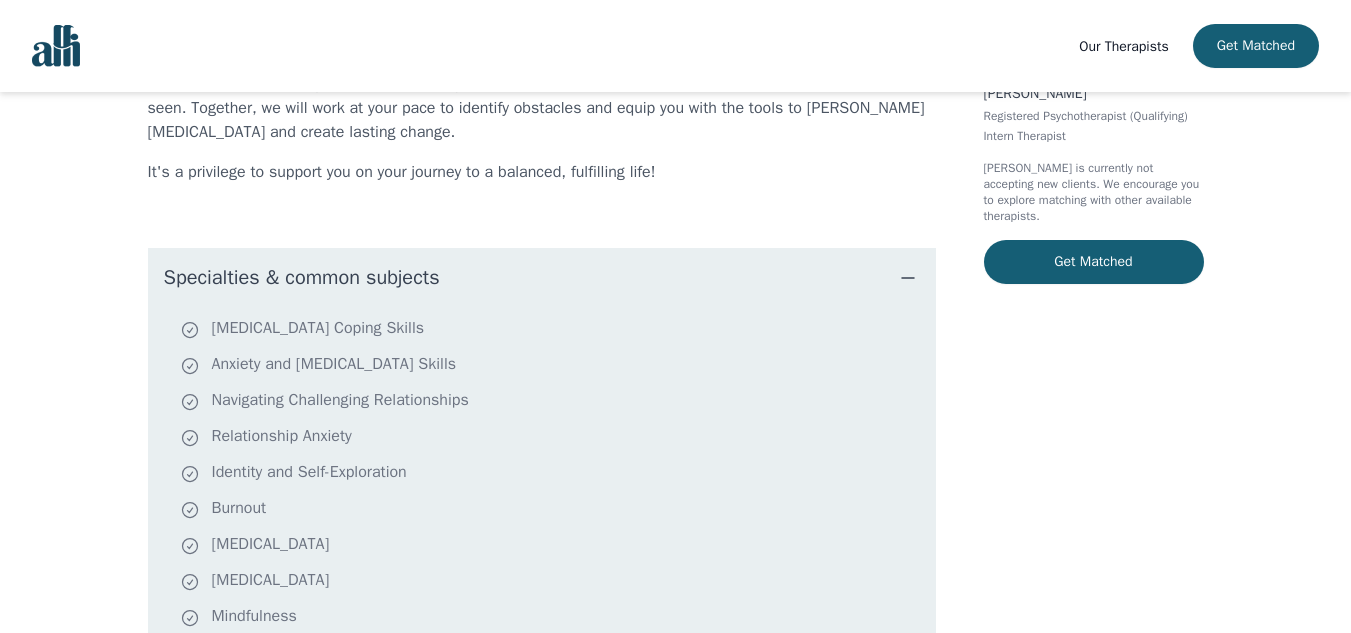 click on "[PERSON_NAME] Registered Psychotherapist (Qualifying) Intern Therapist [PERSON_NAME] is currently not accepting new clients. We encourage you to explore matching with other available therapists. Get Matched" at bounding box center [1094, 417] 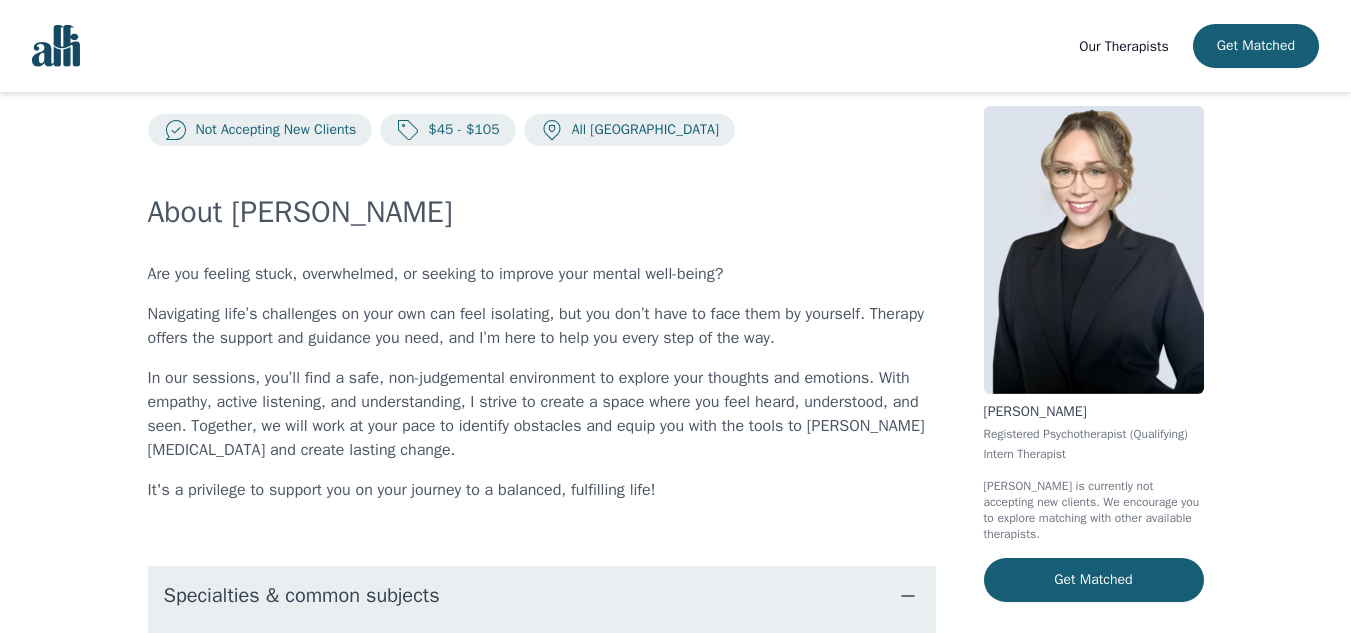 scroll, scrollTop: 32, scrollLeft: 0, axis: vertical 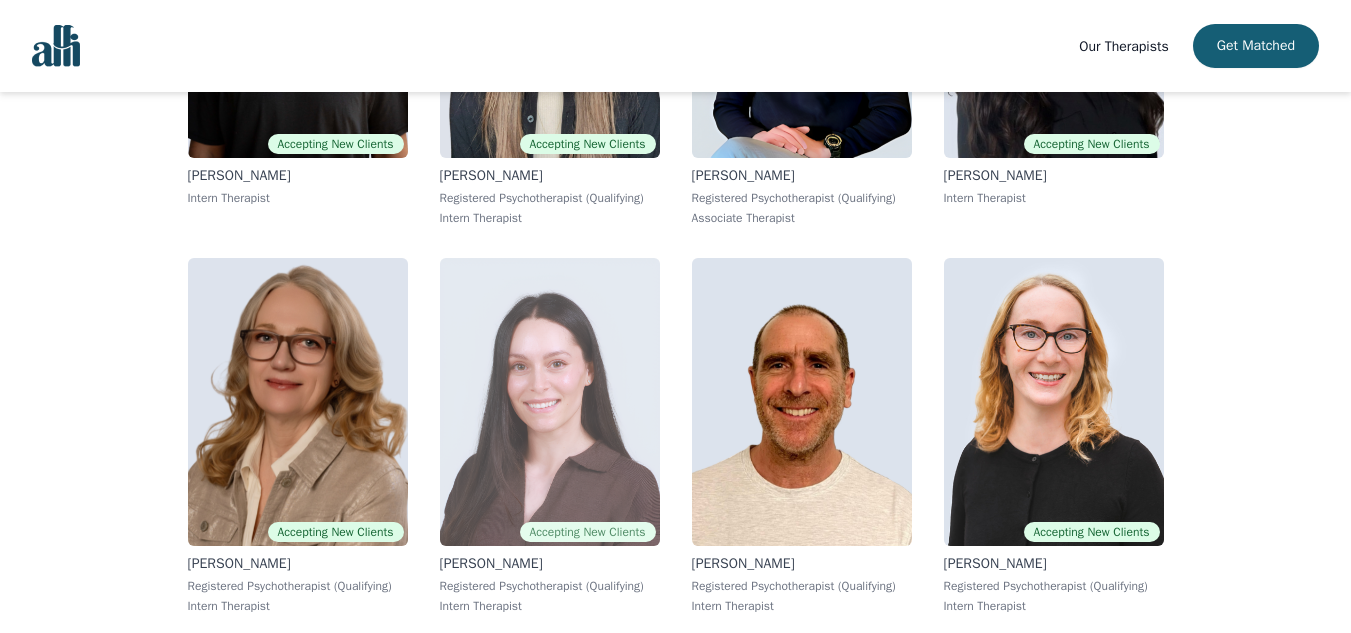 click at bounding box center (550, 402) 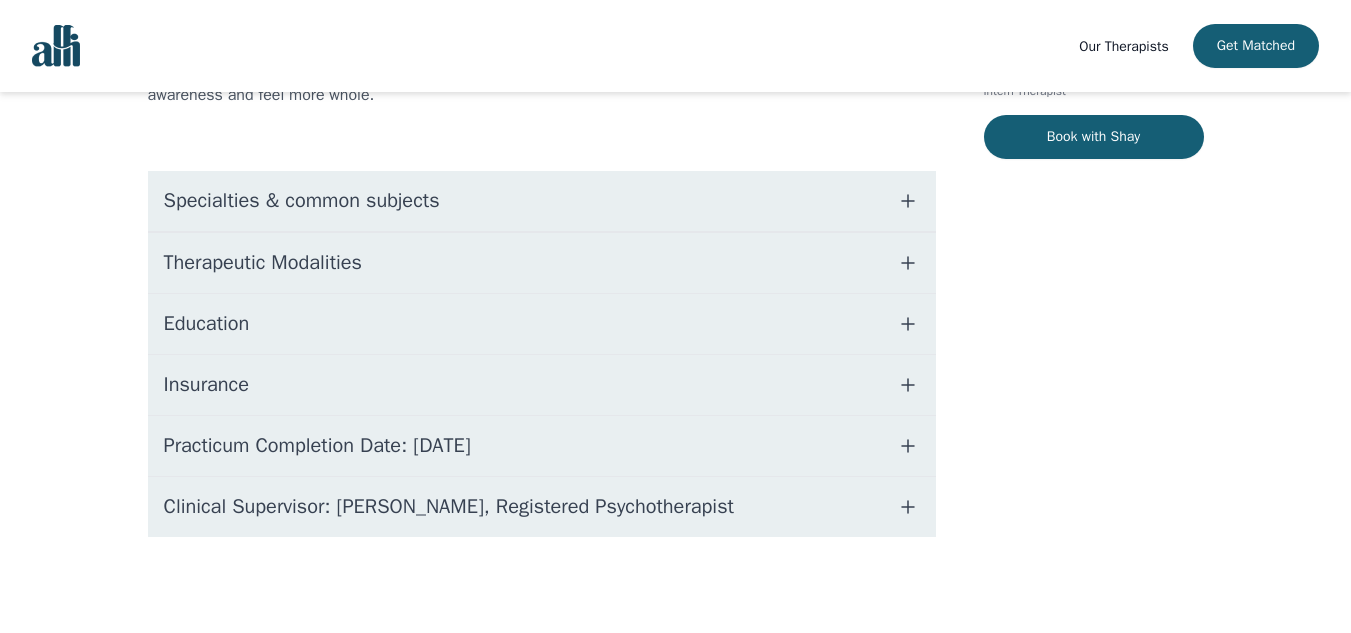 scroll, scrollTop: 0, scrollLeft: 0, axis: both 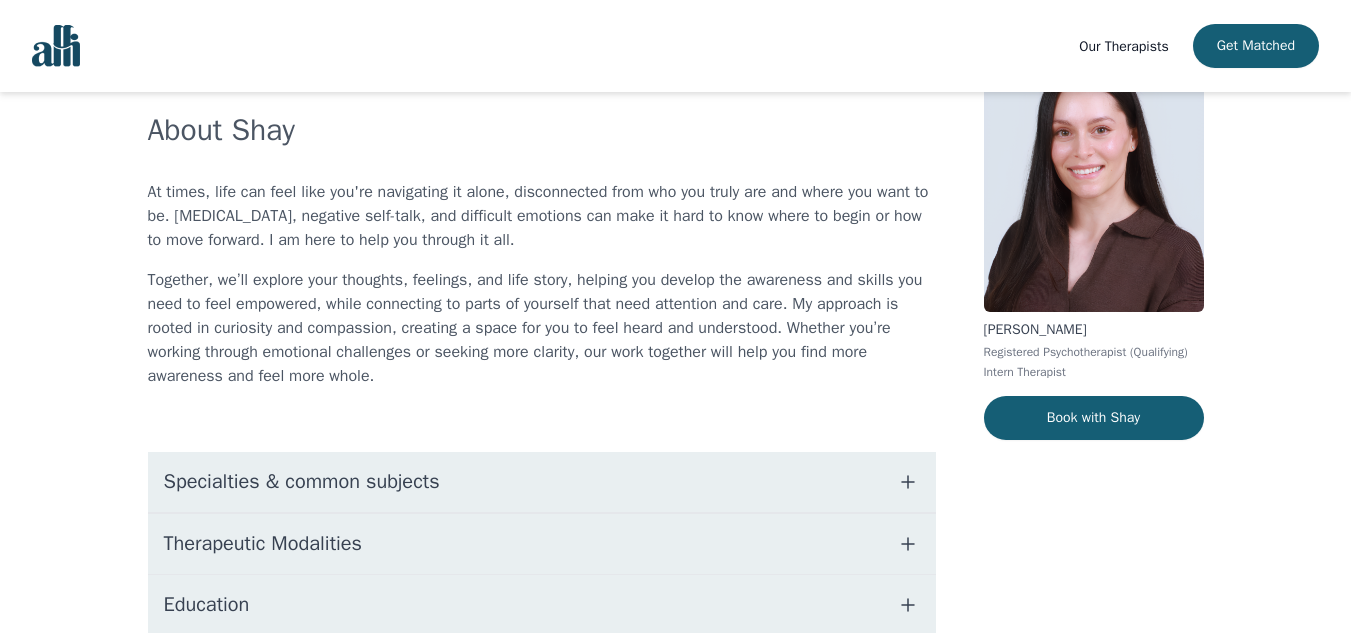 click on "Specialties & common subjects" at bounding box center (542, 482) 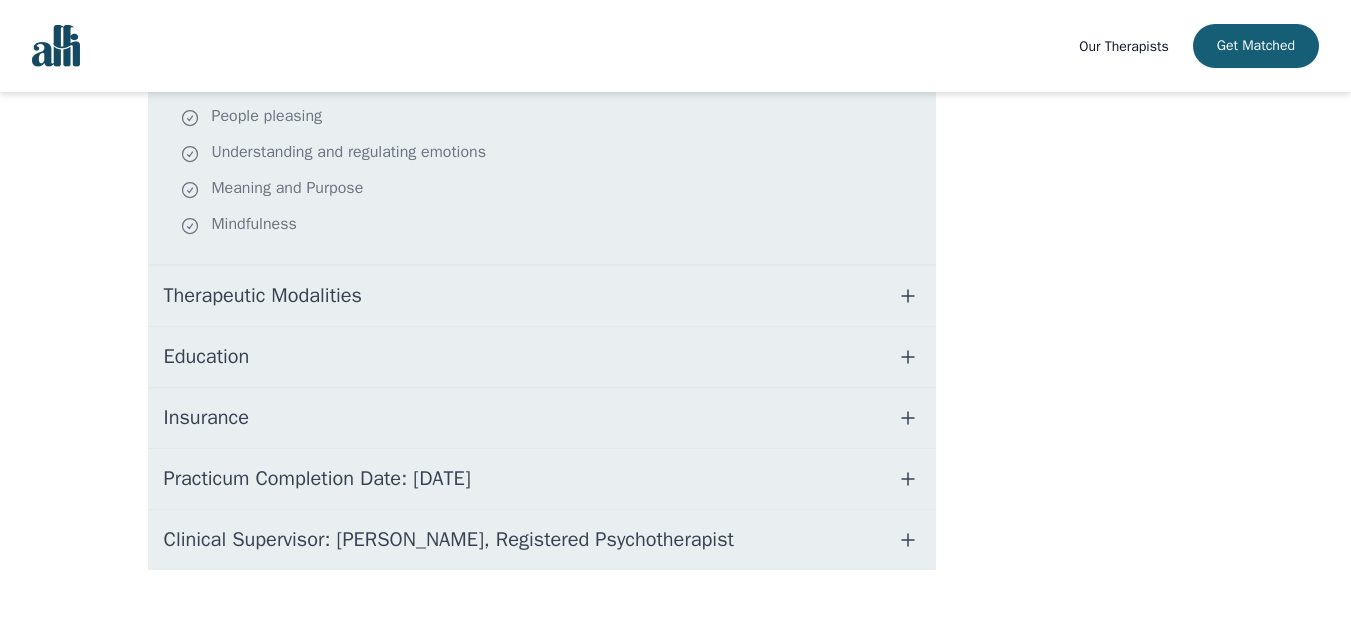 scroll, scrollTop: 743, scrollLeft: 0, axis: vertical 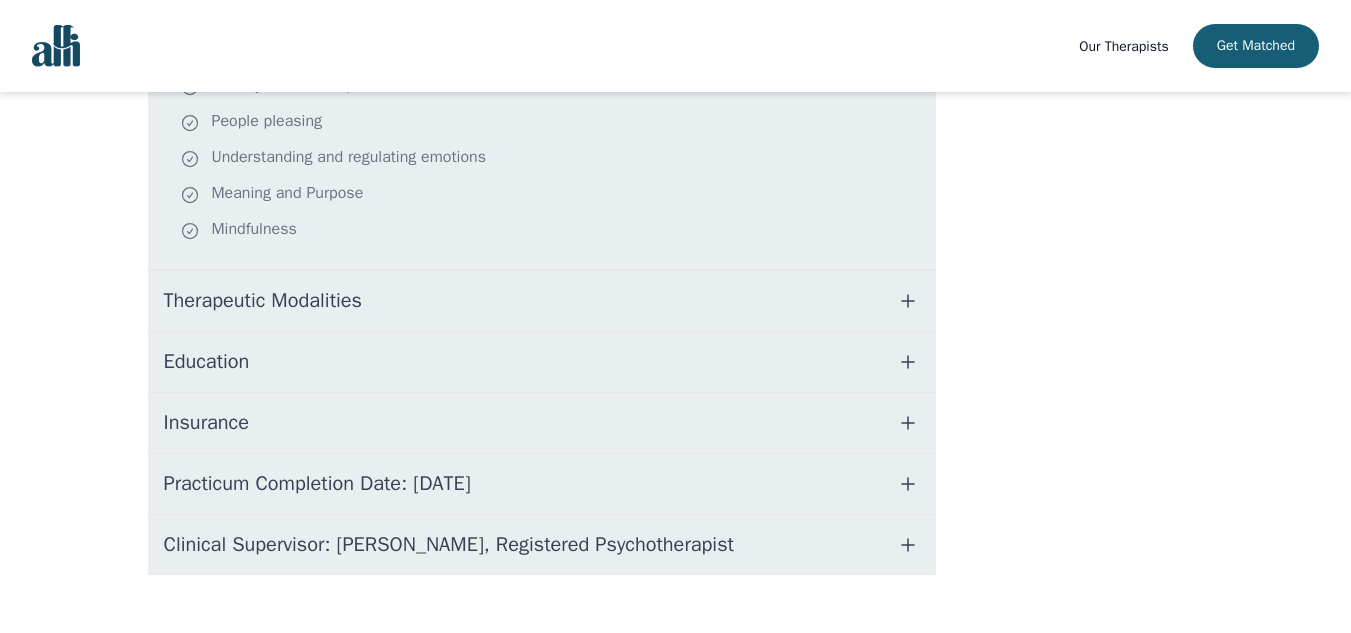 click on "Therapeutic Modalities" at bounding box center (542, 301) 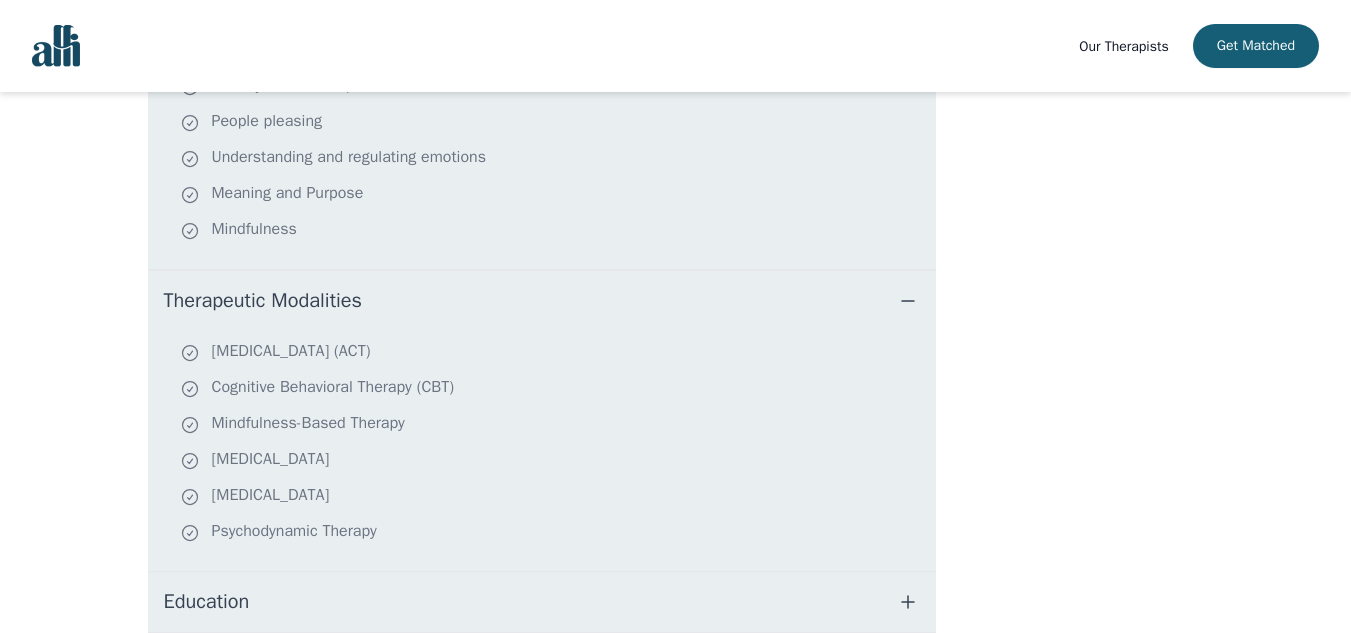 click on "Therapeutic Modalities" at bounding box center (542, 301) 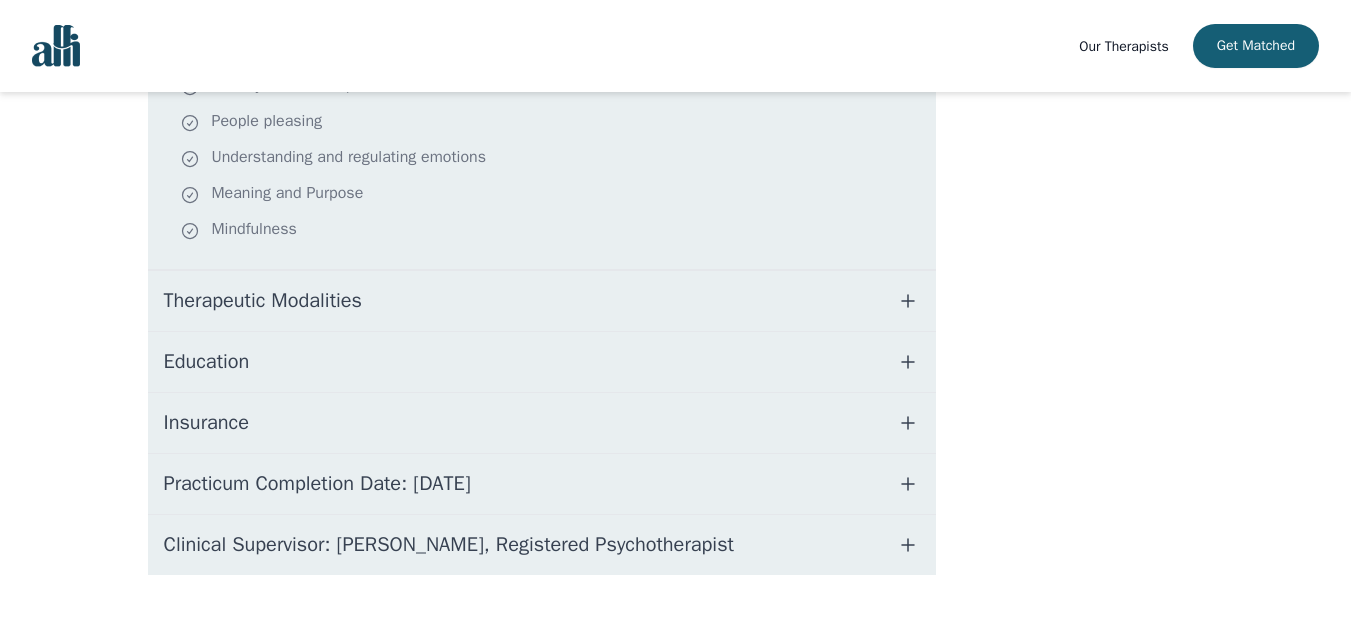 click on "Education" at bounding box center [542, 362] 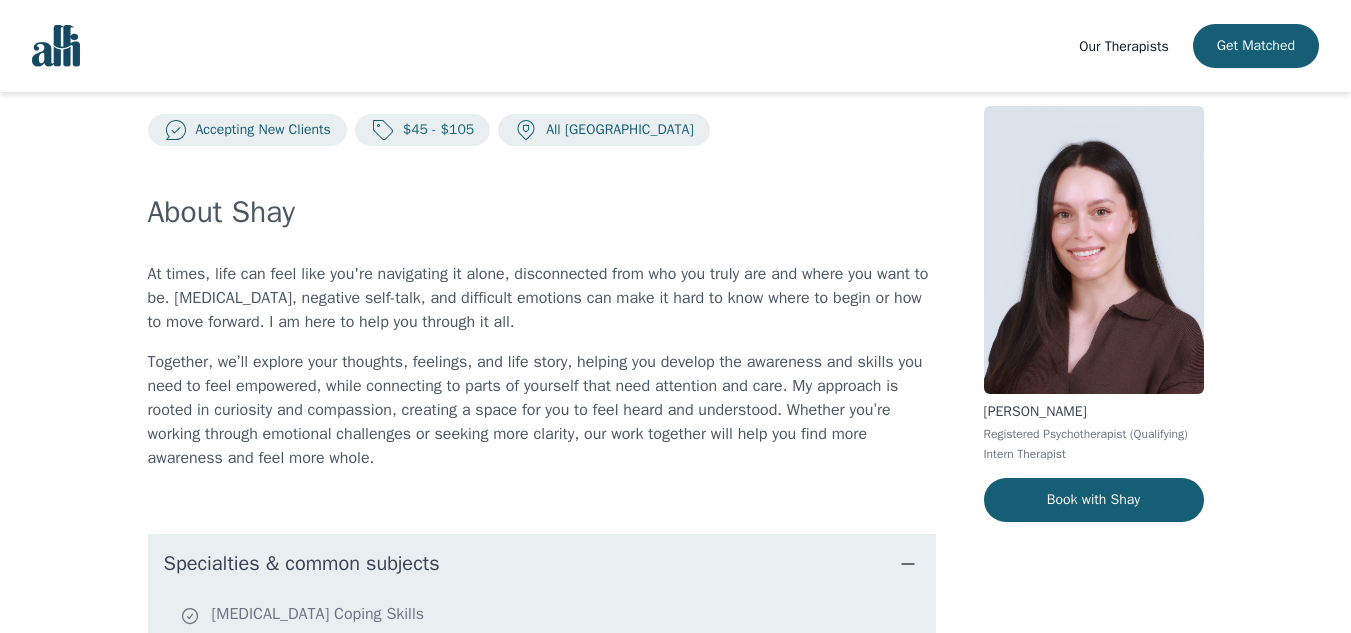 scroll, scrollTop: 2, scrollLeft: 0, axis: vertical 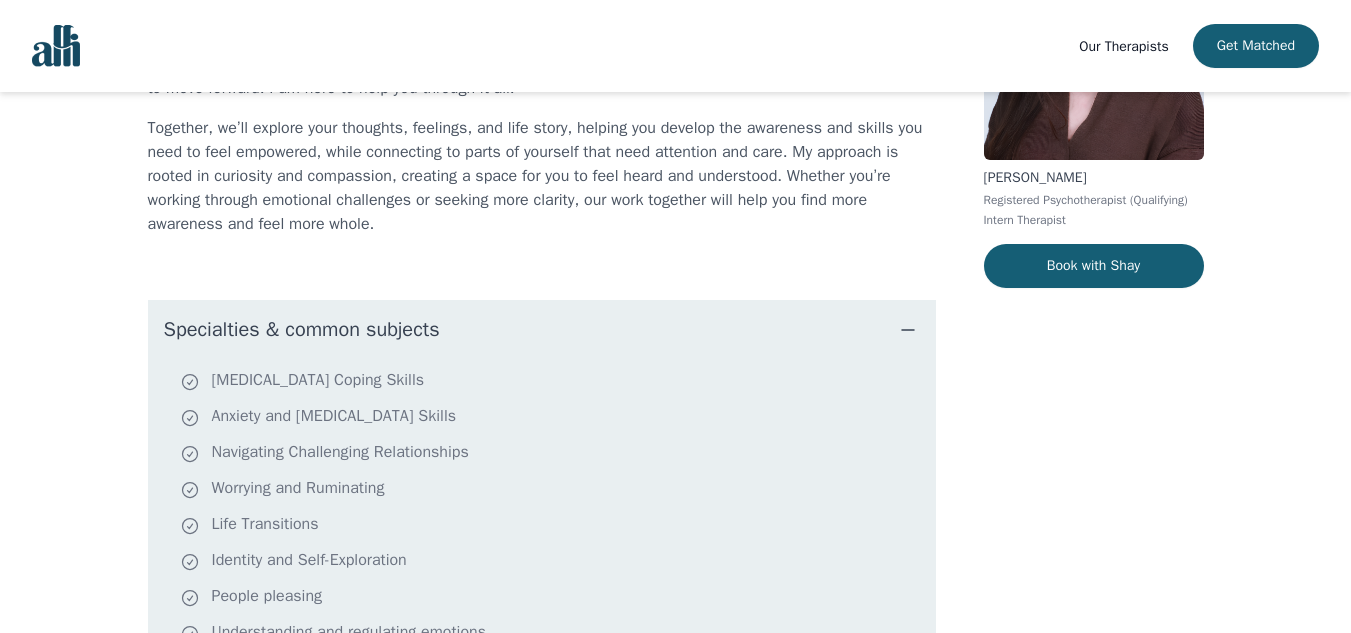 type 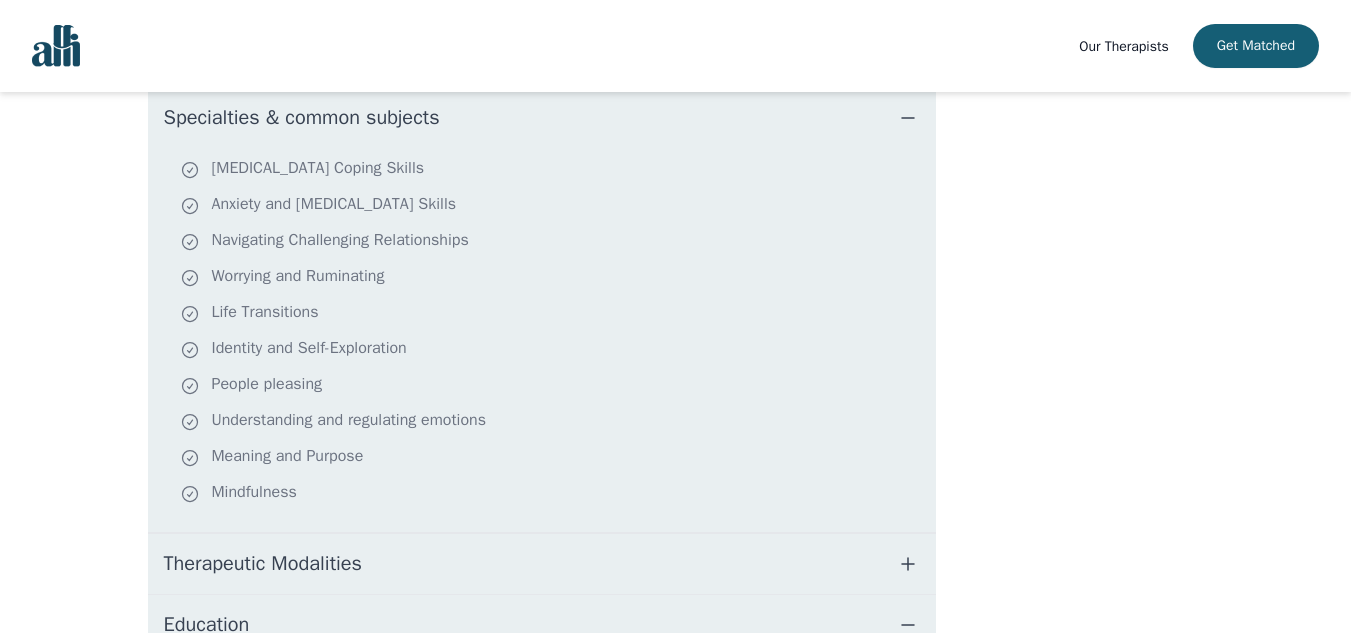 scroll, scrollTop: 520, scrollLeft: 0, axis: vertical 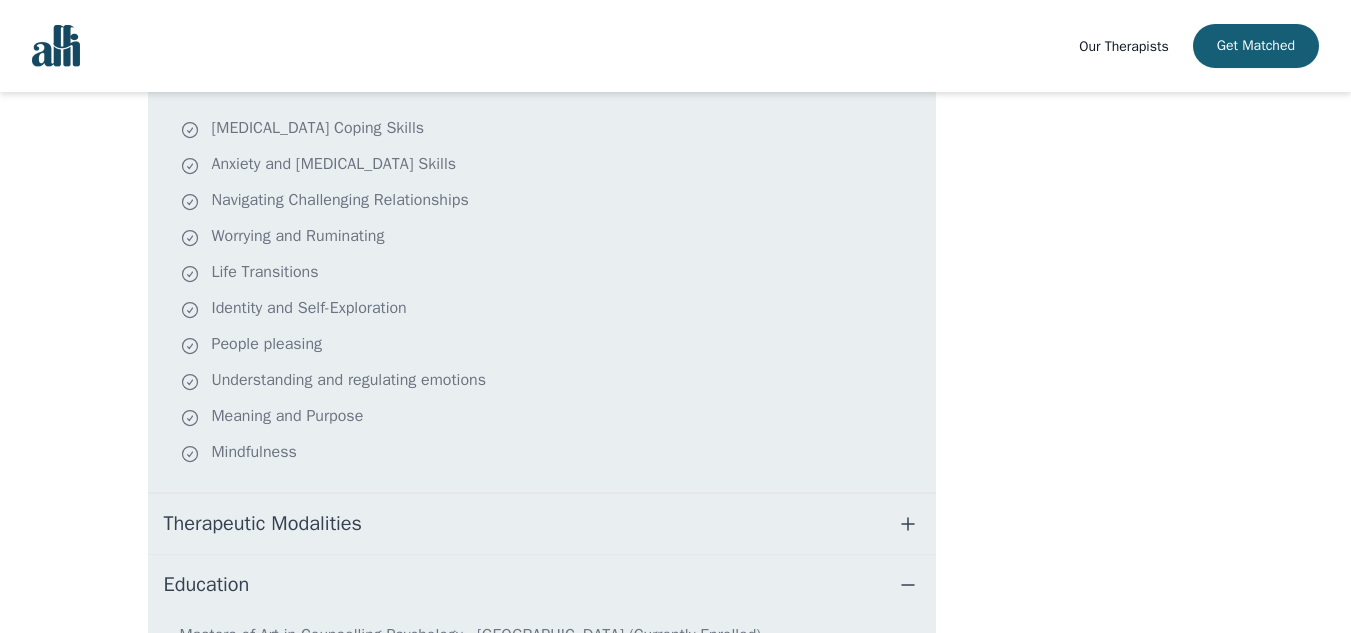 click on "Accepting New Clients $45 - $105 All Canada About Shay At times, life can feel like you're navigating it alone, disconnected from who you truly are and where you want to be. [MEDICAL_DATA], negative self-talk, and difficult emotions can make it hard to know where to begin or how to move forward. I am here to help you through it all. Together, we’ll explore your thoughts, feelings, and life story, helping you develop the awareness and skills you need to feel empowered, while connecting to parts of yourself that need attention and care. My approach is rooted in curiosity and compassion, creating a space for you to feel heard and understood. Whether you’re working through emotional challenges or seeking more clarity, our work together will help you find more awareness and feel more whole. Specialties & common subjects [MEDICAL_DATA] Coping Skills Anxiety and [MEDICAL_DATA] Skills Navigating Challenging Relationships Worrying and Ruminating Life Transitions Identity and Self-Exploration People pleasing" at bounding box center (675, 261) 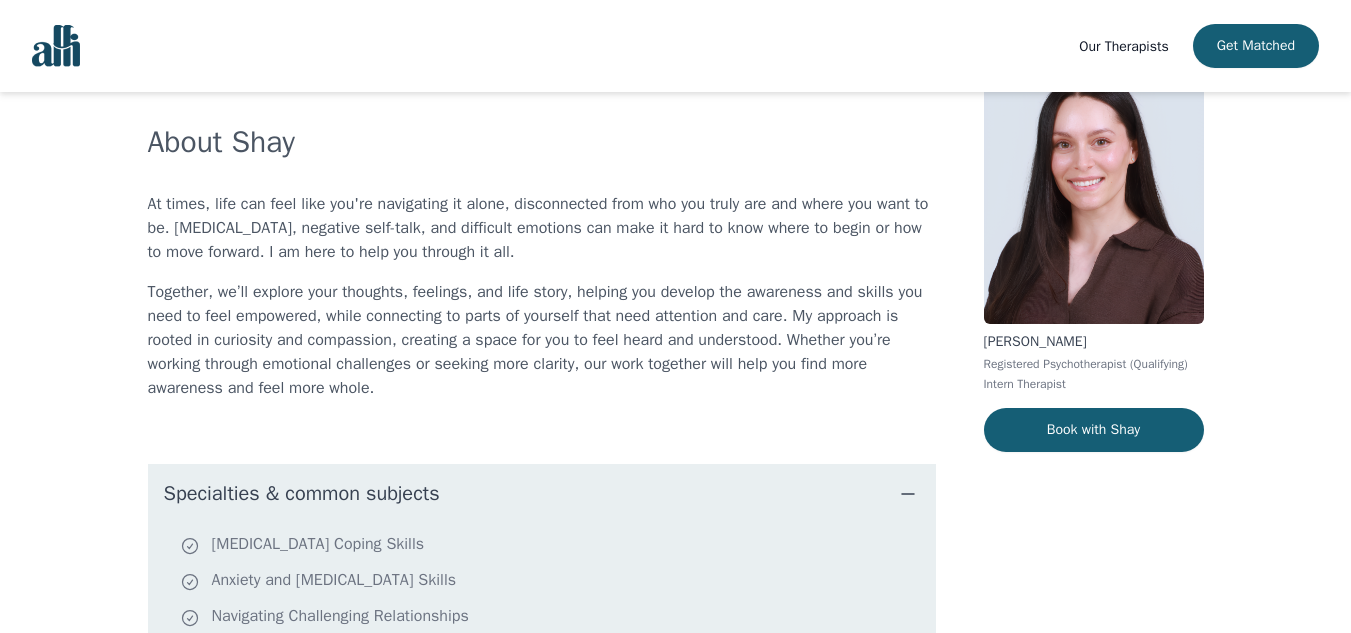scroll, scrollTop: 0, scrollLeft: 0, axis: both 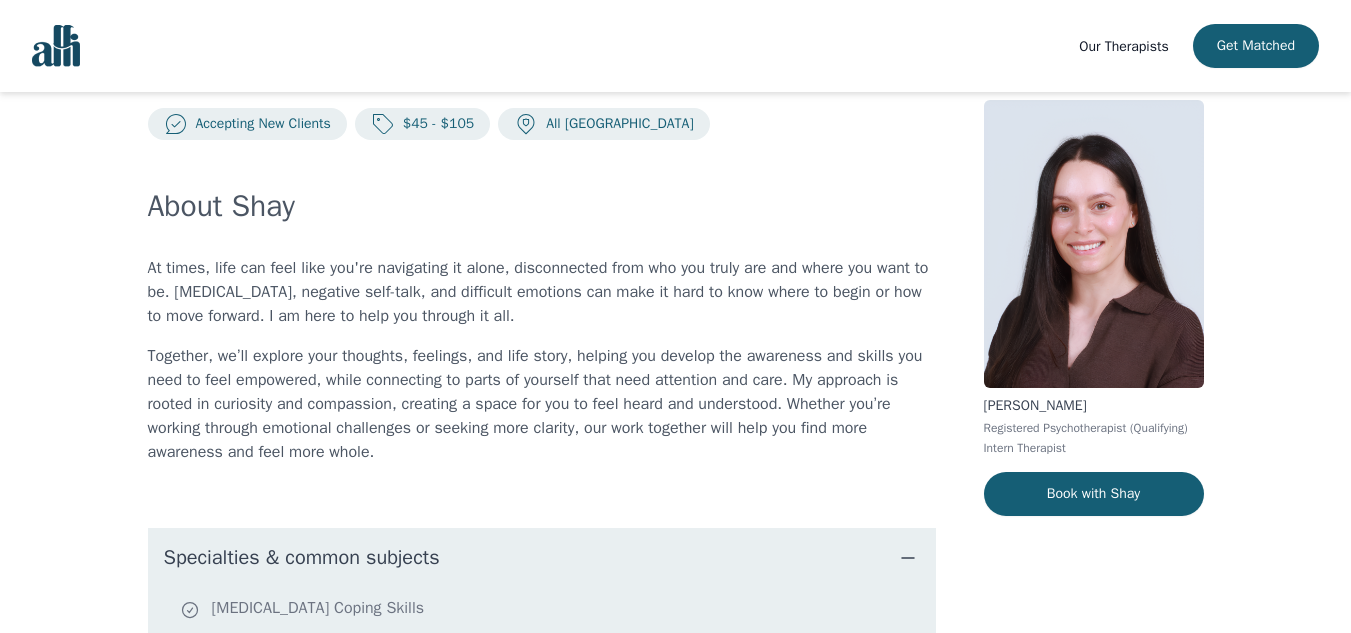 click on "Accepting New Clients $45 - $105 All Canada About Shay At times, life can feel like you're navigating it alone, disconnected from who you truly are and where you want to be. [MEDICAL_DATA], negative self-talk, and difficult emotions can make it hard to know where to begin or how to move forward. I am here to help you through it all. Together, we’ll explore your thoughts, feelings, and life story, helping you develop the awareness and skills you need to feel empowered, while connecting to parts of yourself that need attention and care. My approach is rooted in curiosity and compassion, creating a space for you to feel heard and understood. Whether you’re working through emotional challenges or seeking more clarity, our work together will help you find more awareness and feel more whole. Specialties & common subjects [MEDICAL_DATA] Coping Skills Anxiety and [MEDICAL_DATA] Skills Navigating Challenging Relationships Worrying and Ruminating Life Transitions Identity and Self-Exploration People pleasing" at bounding box center (675, 741) 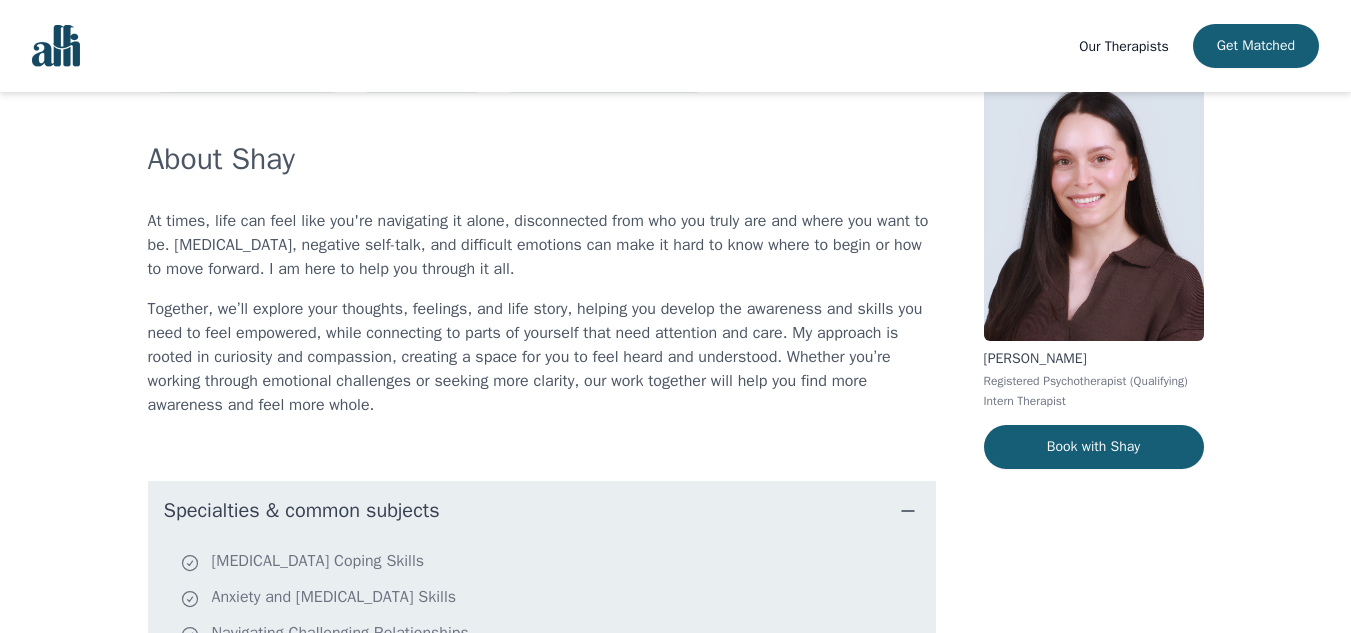 scroll, scrollTop: 0, scrollLeft: 0, axis: both 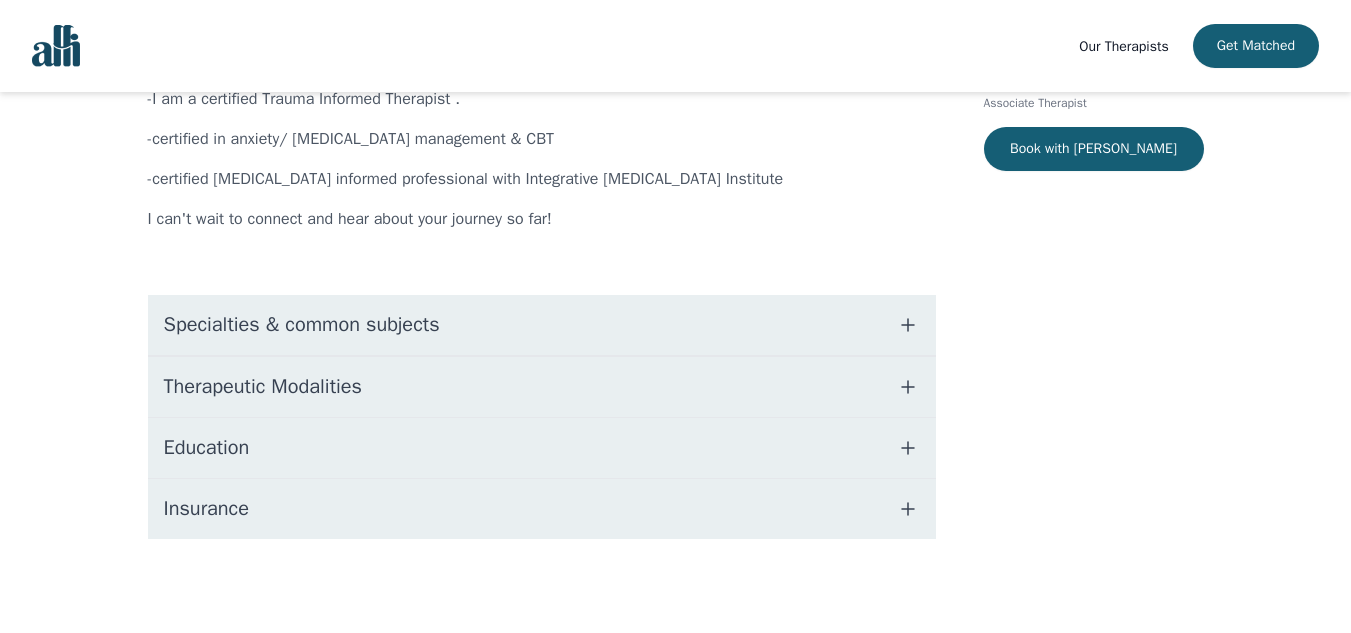 click on "Specialties & common subjects" at bounding box center (542, 325) 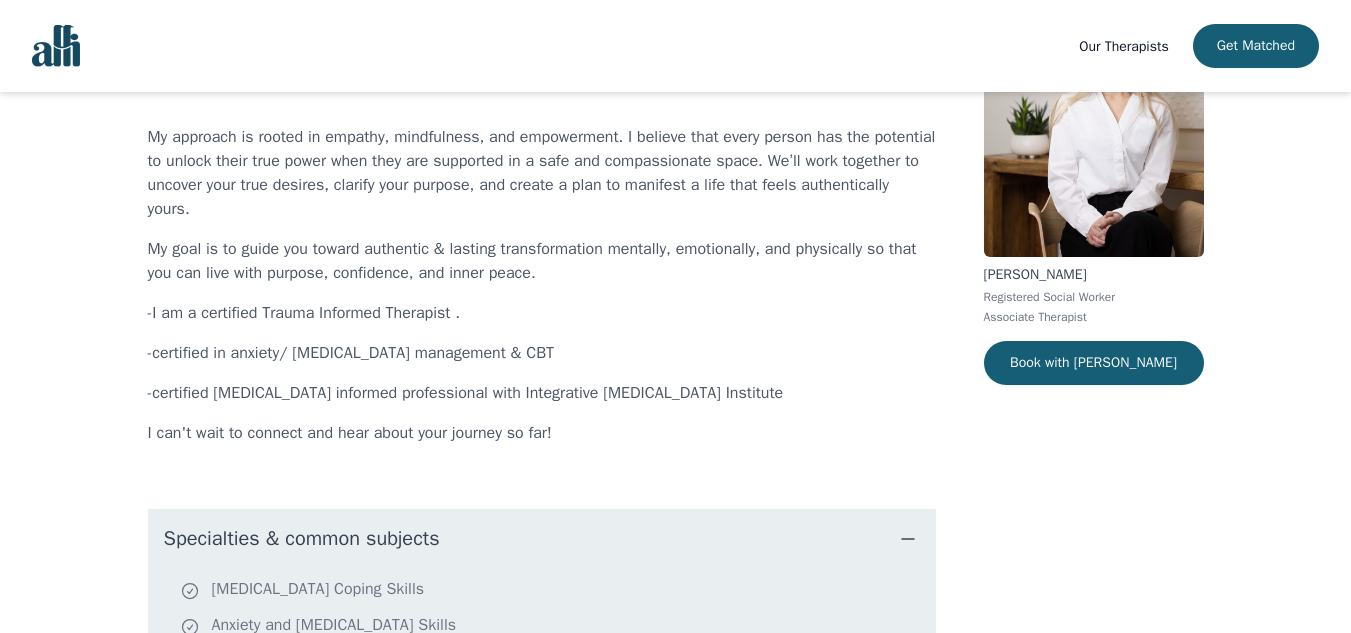 scroll, scrollTop: 204, scrollLeft: 0, axis: vertical 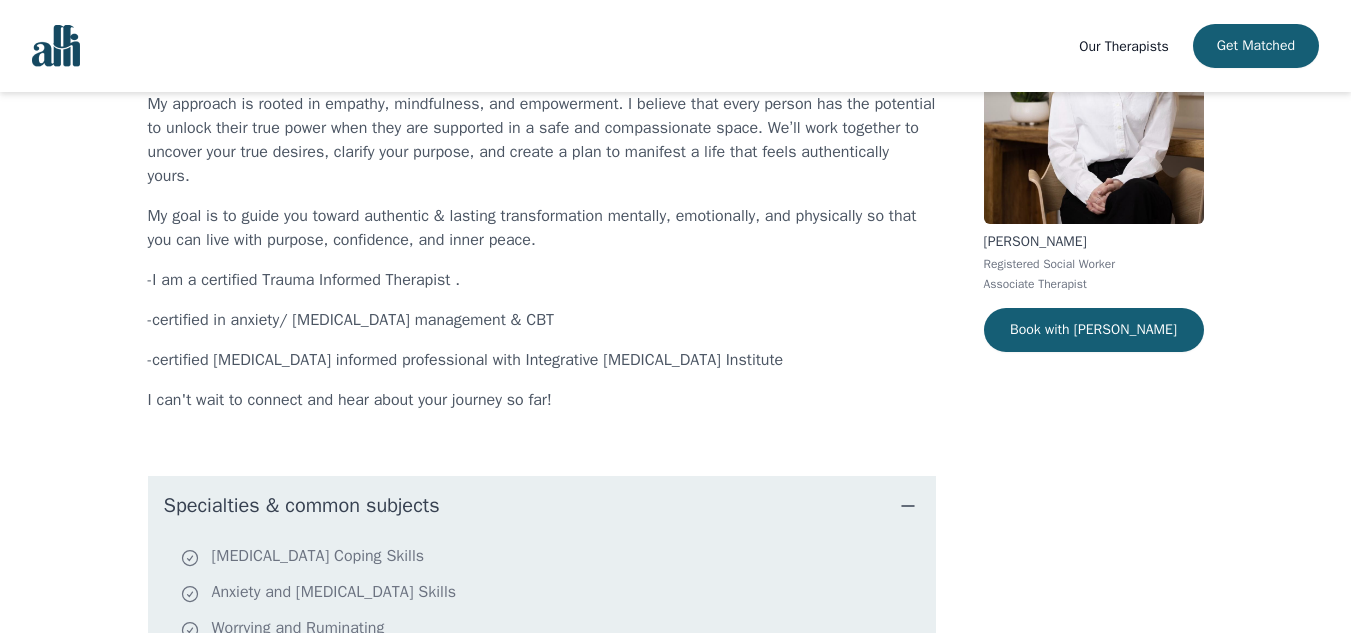 drag, startPoint x: 1335, startPoint y: 232, endPoint x: 1365, endPoint y: 352, distance: 123.69317 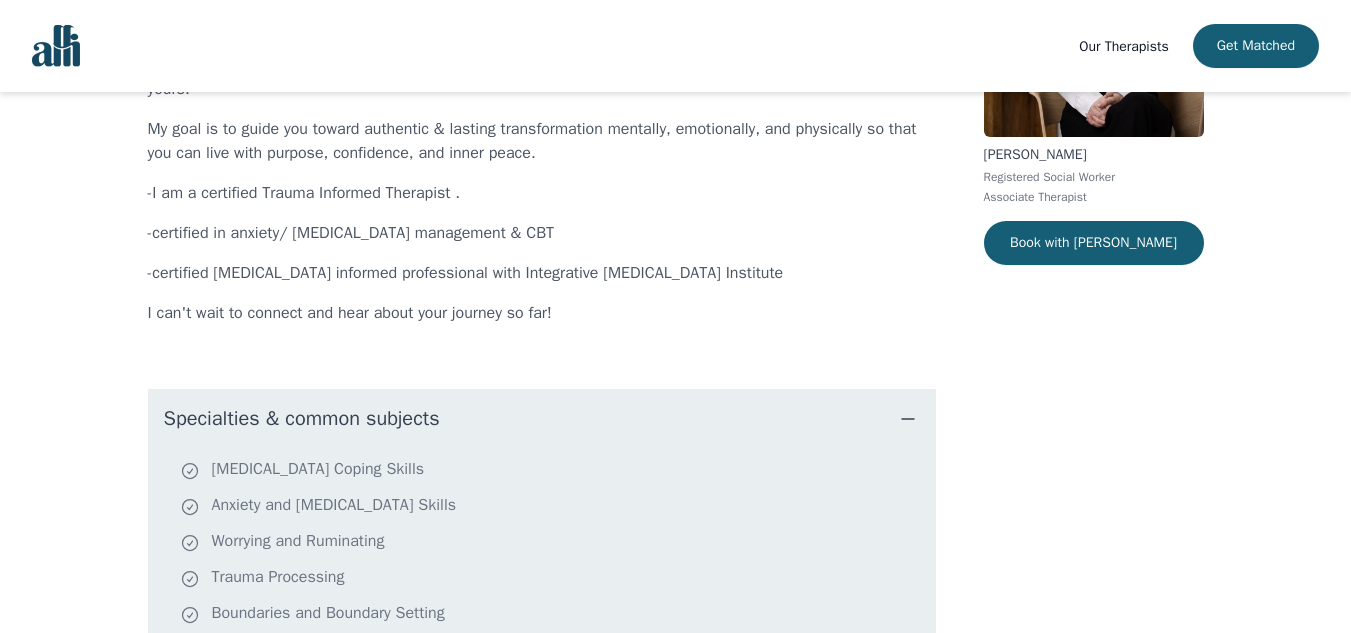 scroll, scrollTop: 0, scrollLeft: 0, axis: both 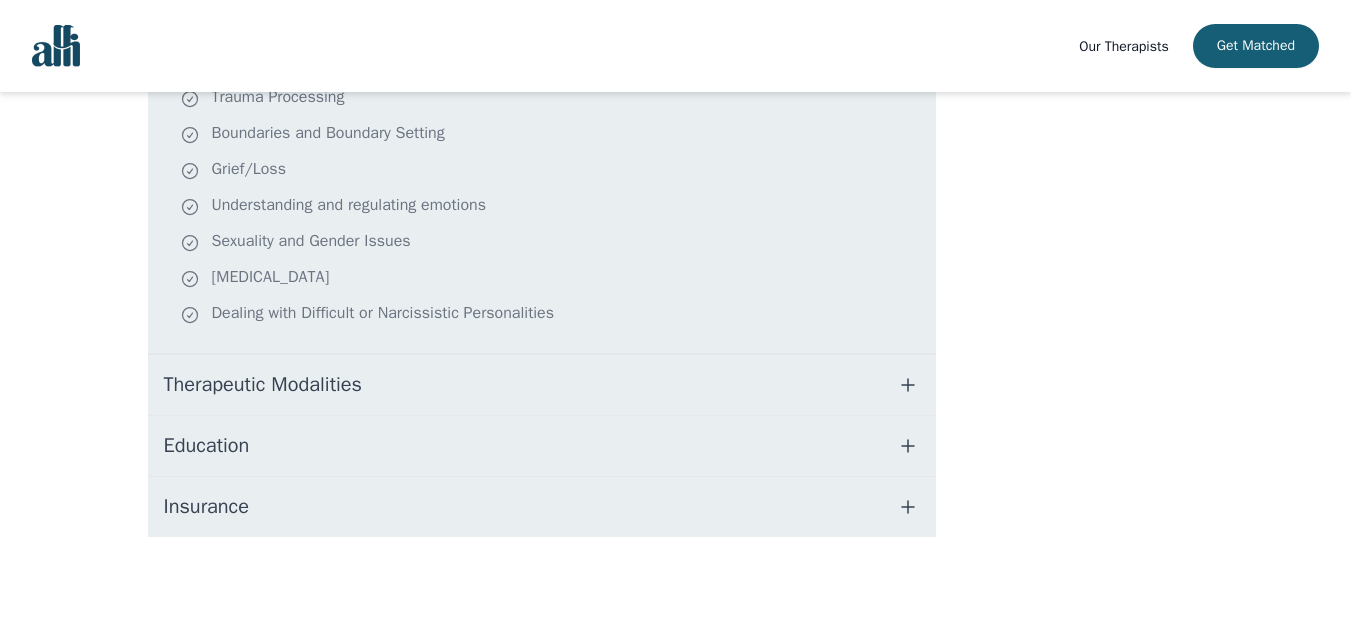 click on "Therapeutic Modalities" at bounding box center [542, 385] 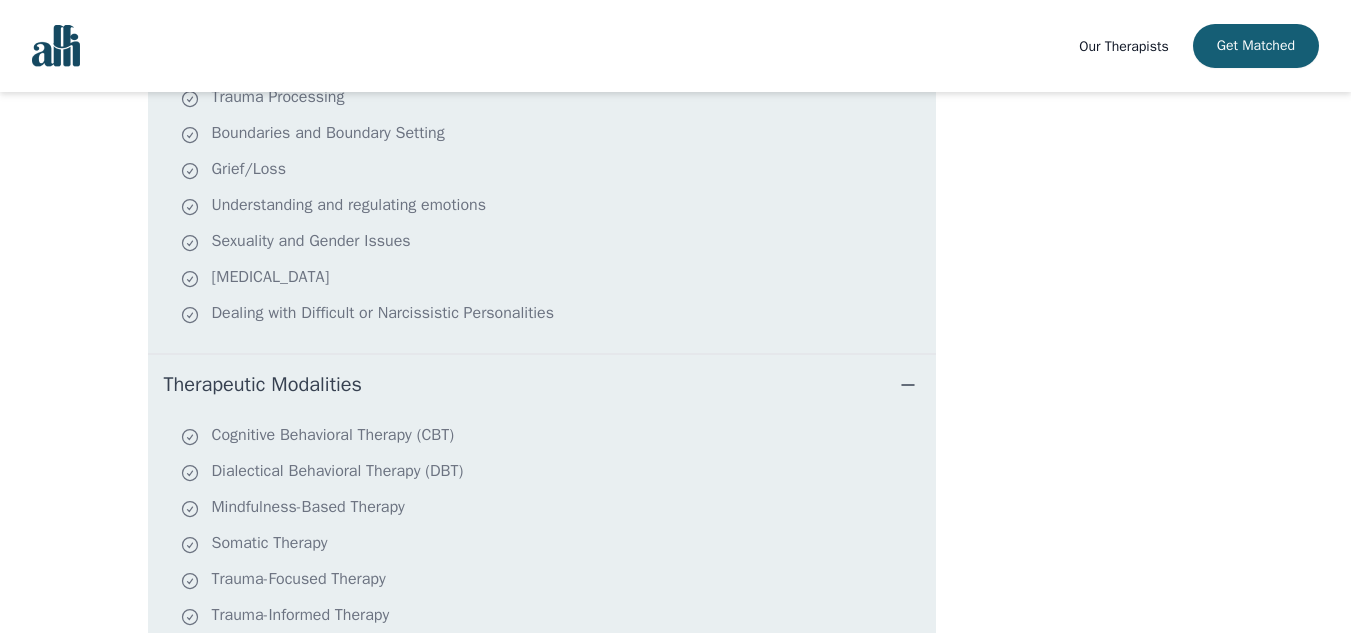 click on "Therapeutic Modalities" at bounding box center (542, 385) 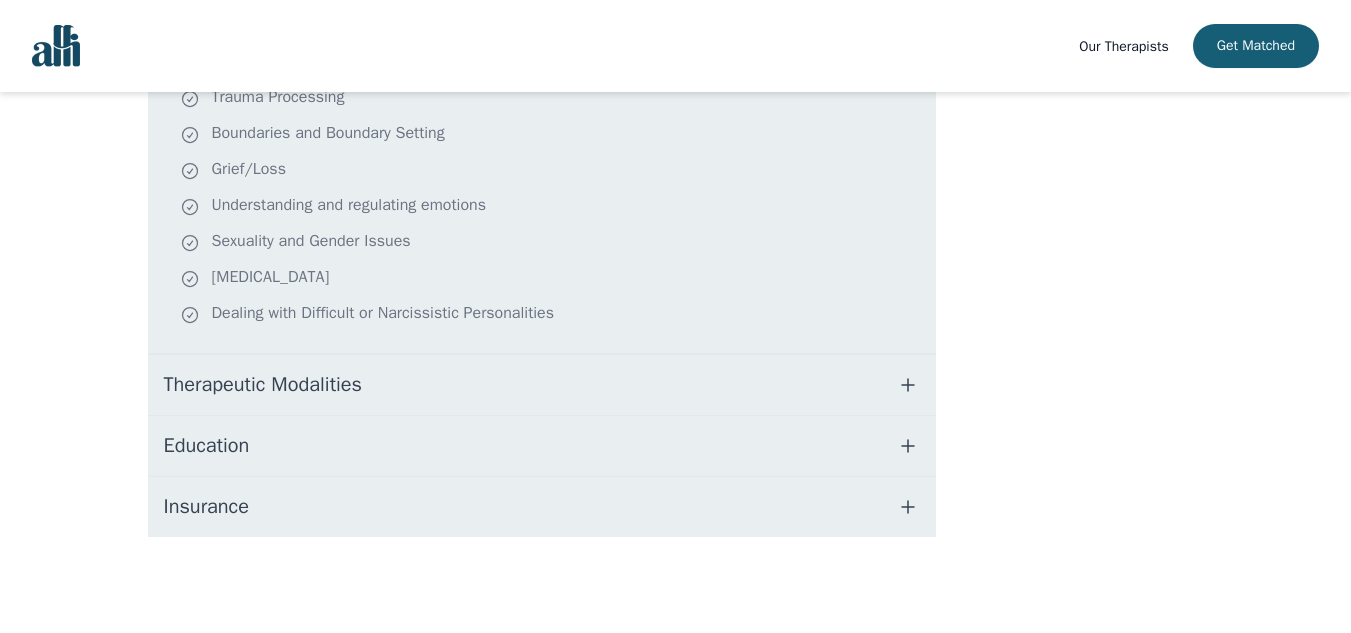 click on "Education" at bounding box center (542, 446) 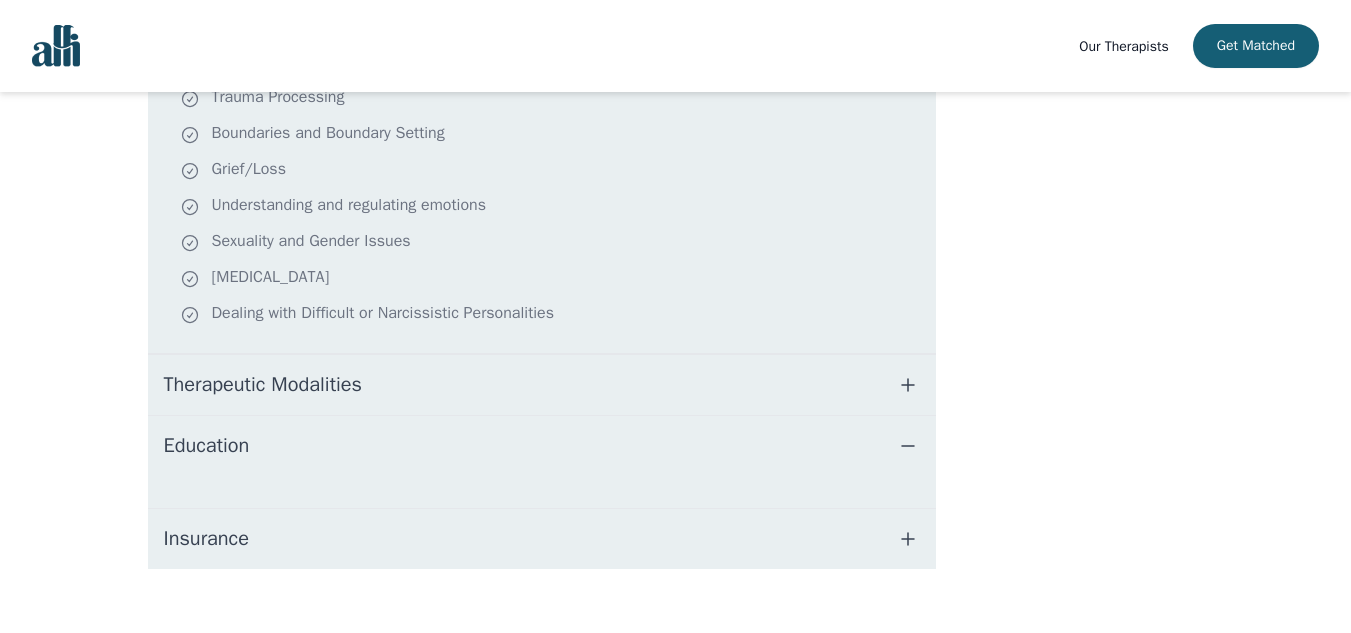 click 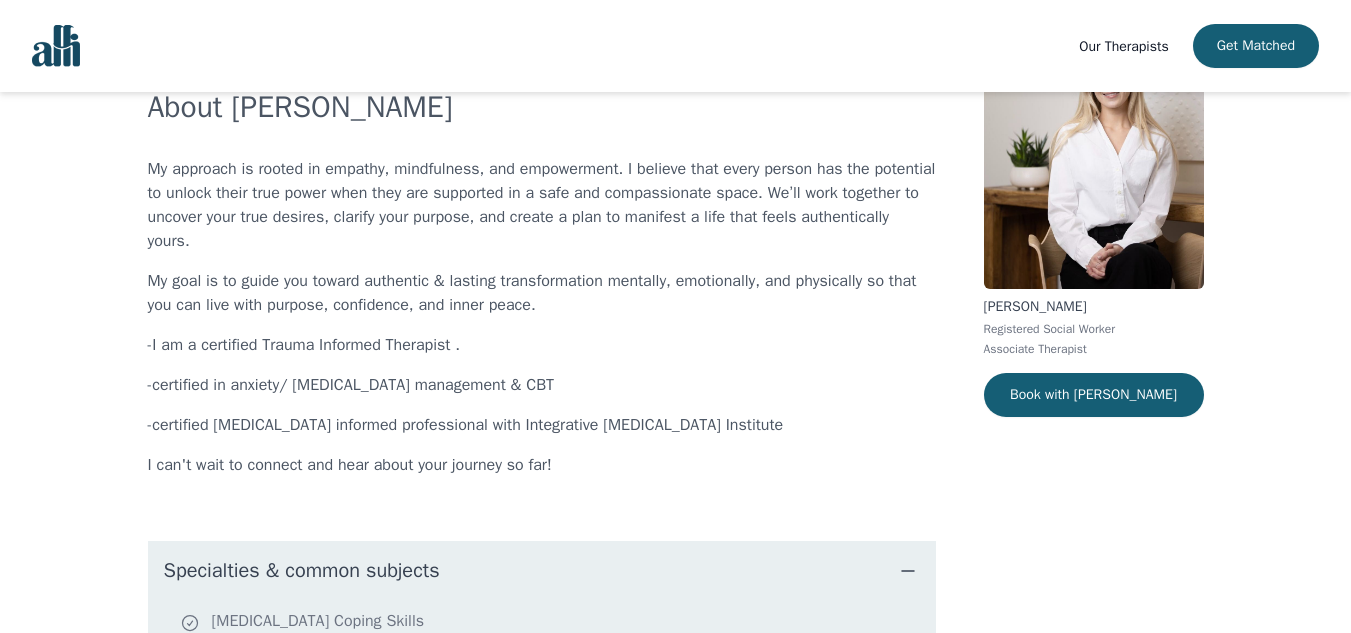 scroll, scrollTop: 176, scrollLeft: 0, axis: vertical 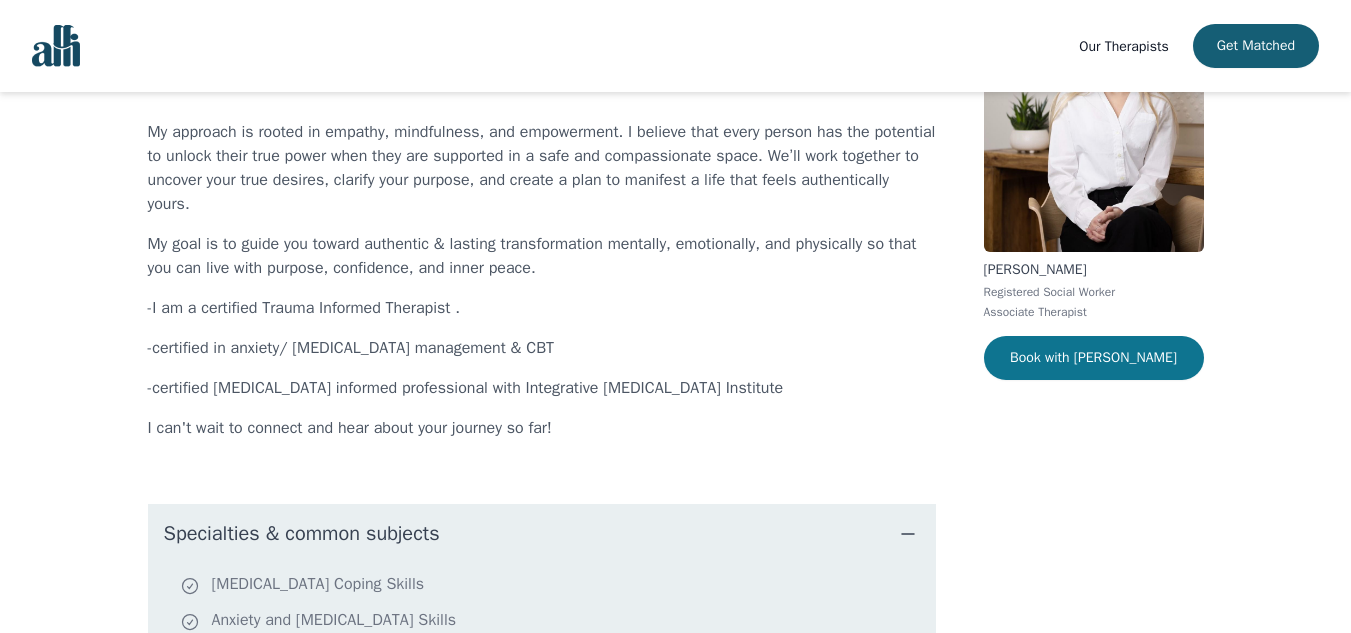 click on "Book with [PERSON_NAME]" at bounding box center [1094, 358] 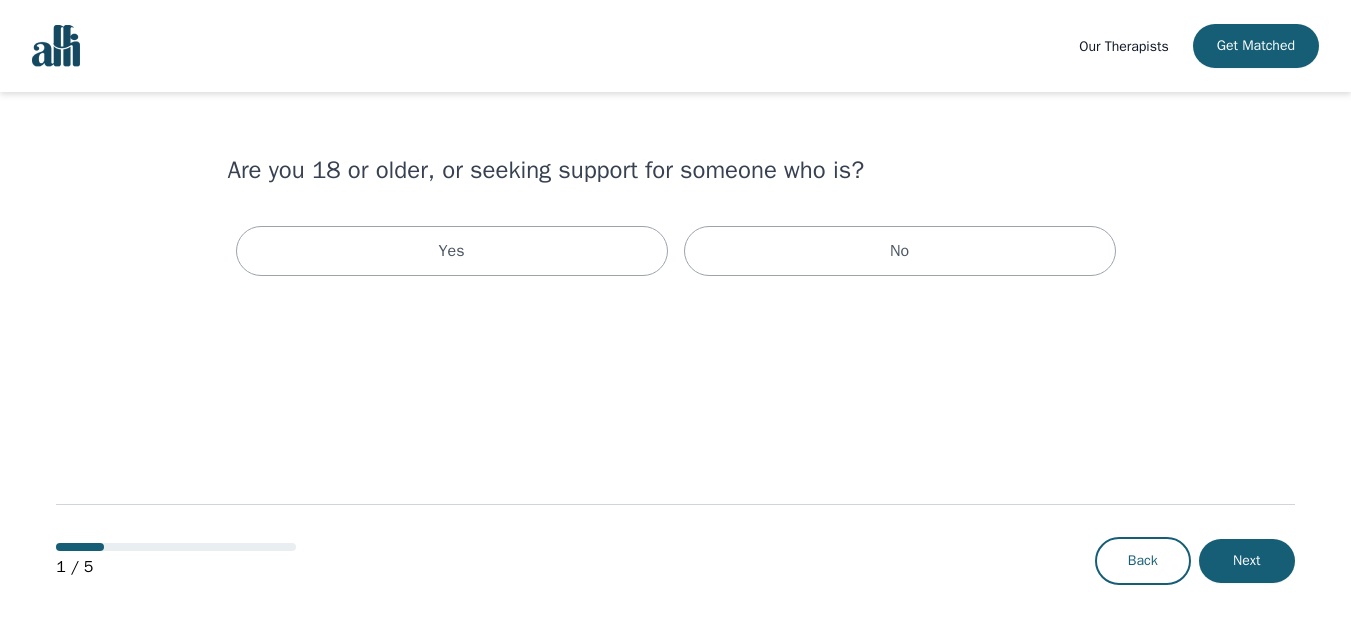 scroll, scrollTop: 0, scrollLeft: 0, axis: both 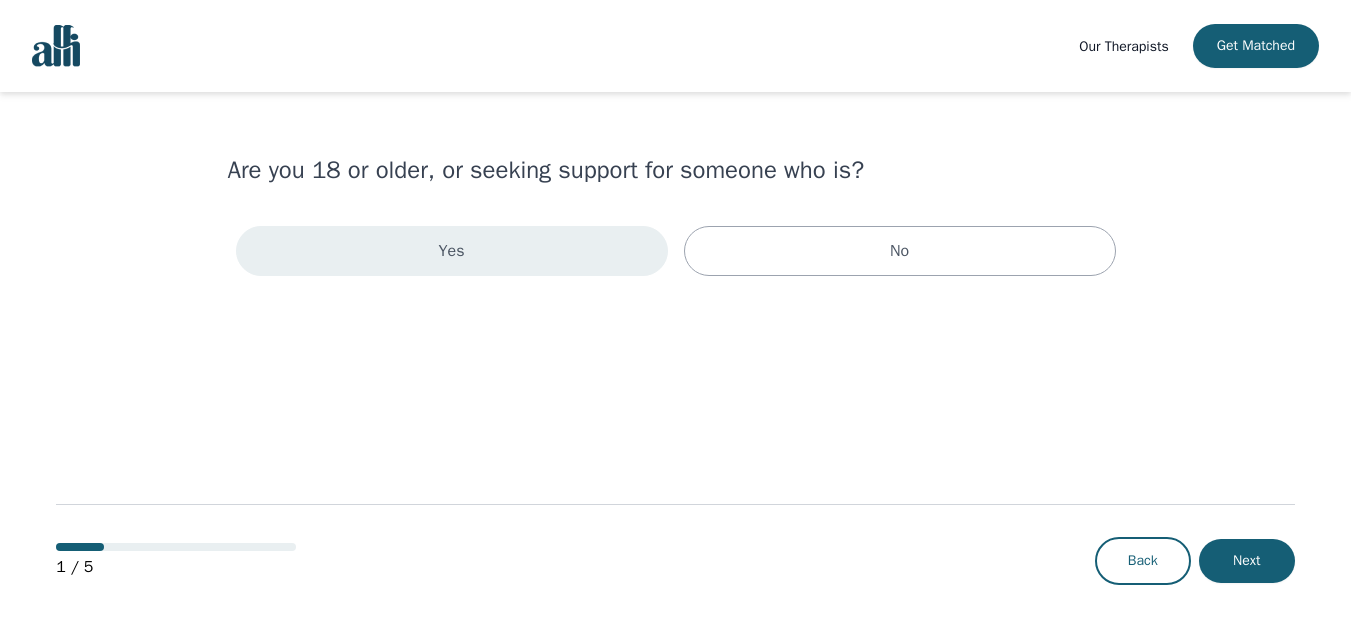 click on "Yes" at bounding box center [452, 251] 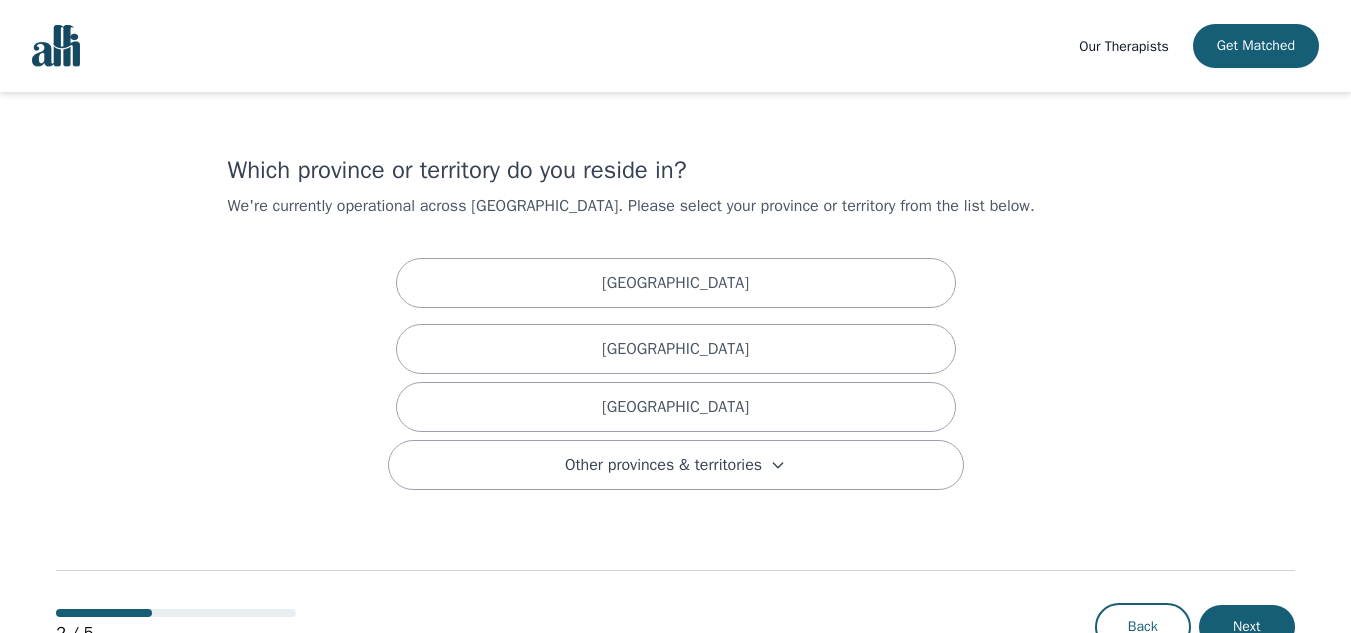 scroll, scrollTop: 0, scrollLeft: 0, axis: both 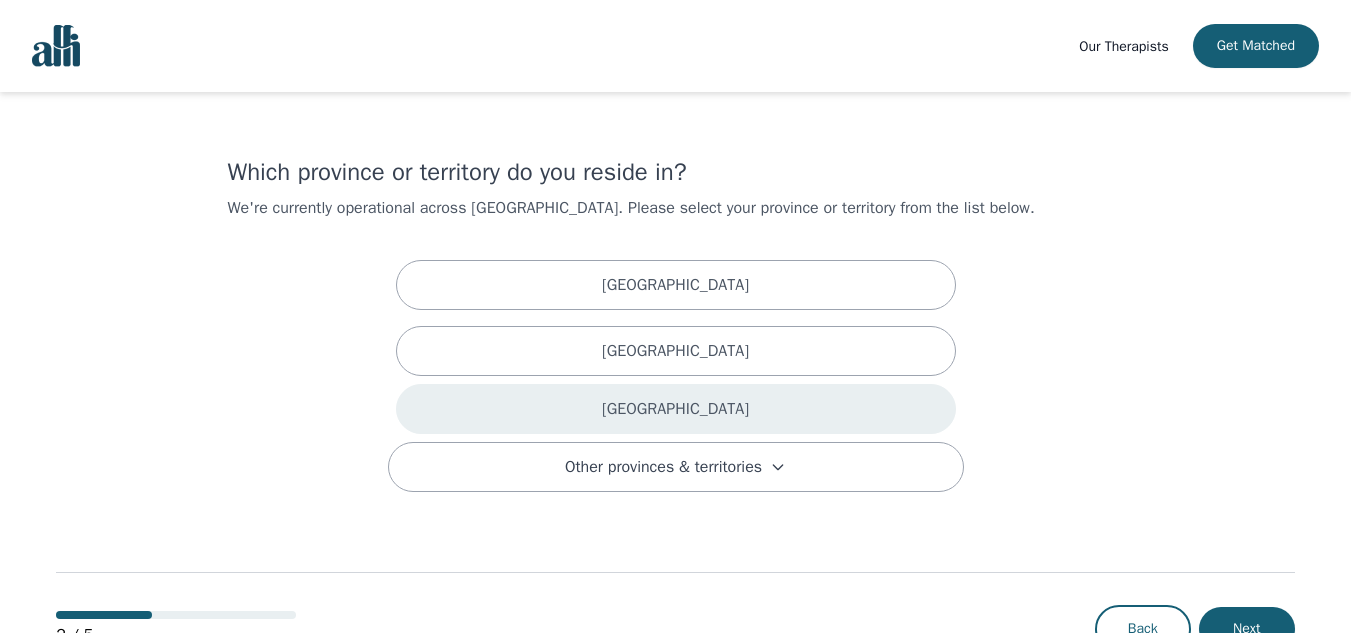 click on "[GEOGRAPHIC_DATA]" at bounding box center (676, 409) 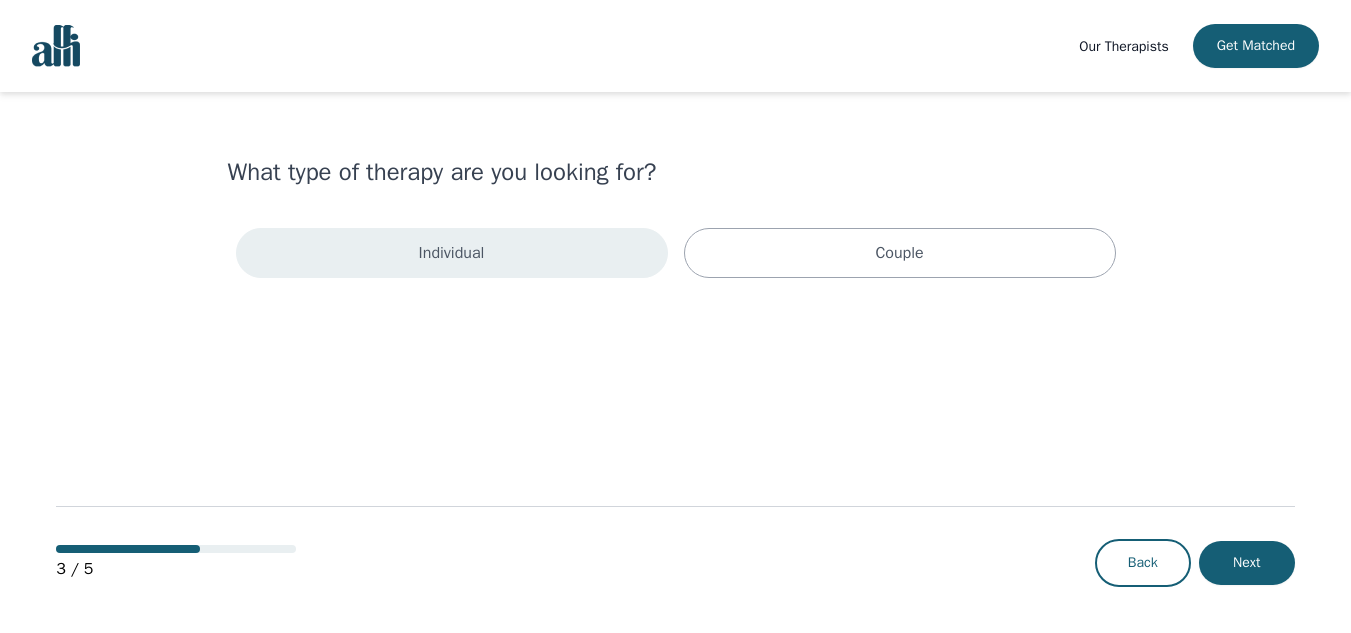 click on "Individual" at bounding box center (452, 253) 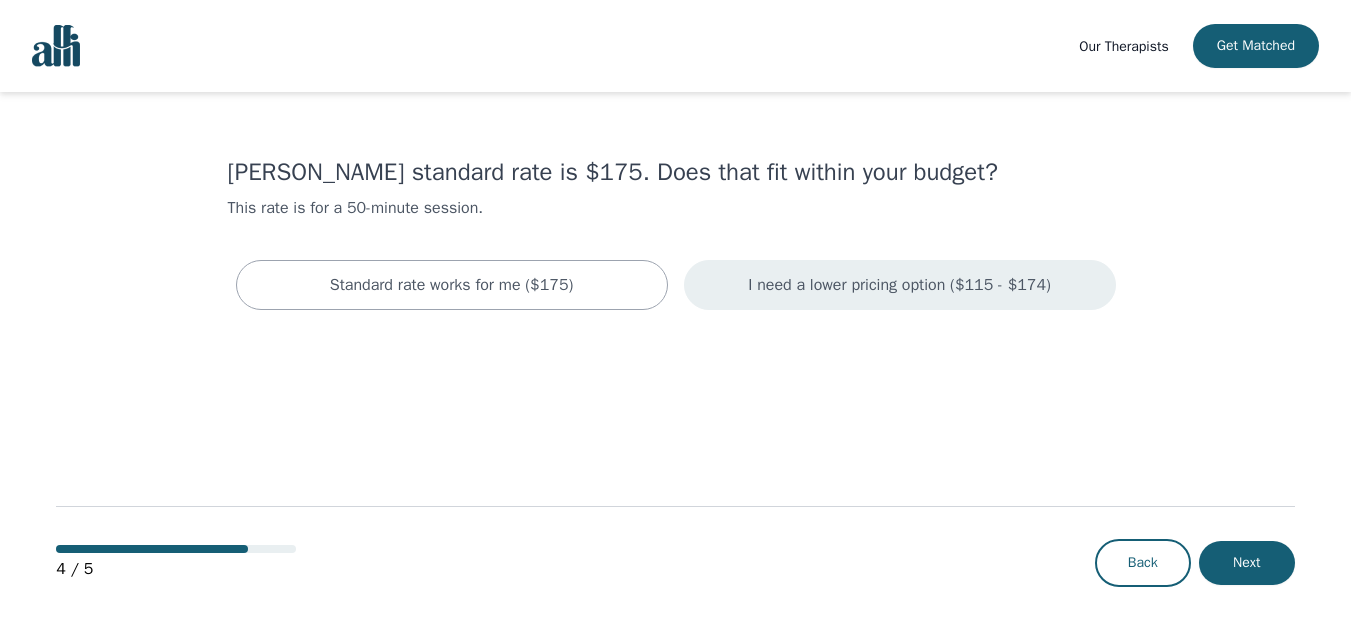 click on "I need a lower pricing option ($115 - $174)" at bounding box center (900, 285) 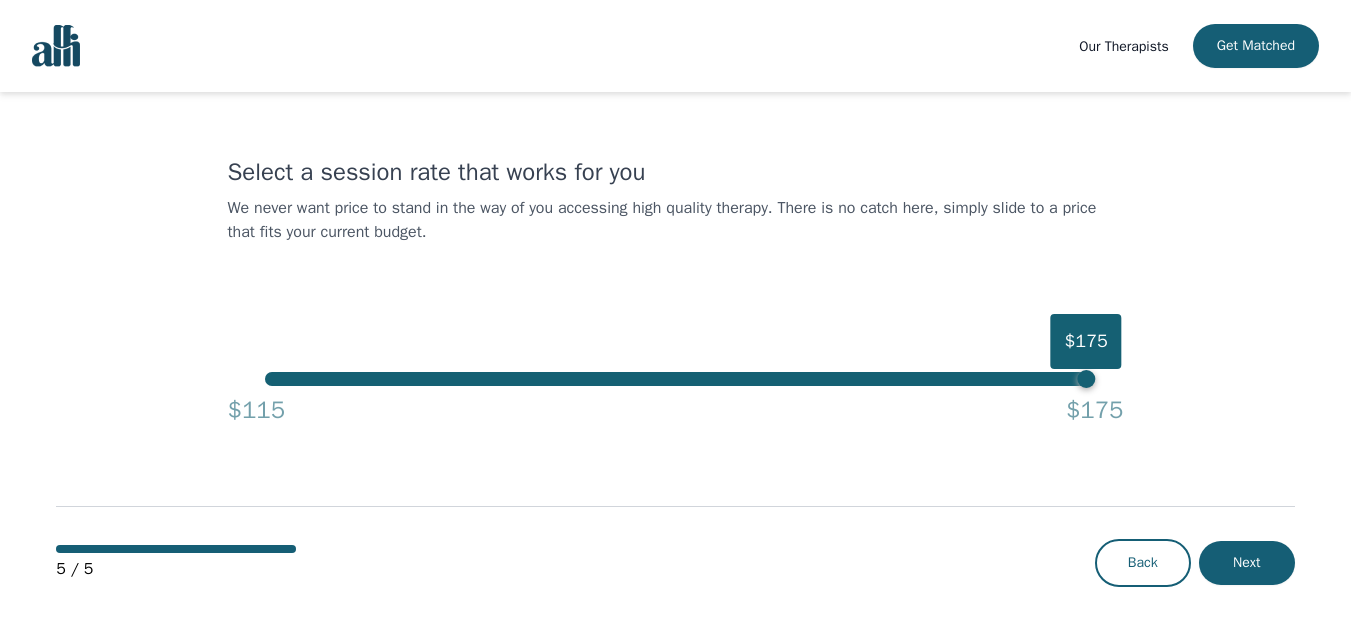 click on "$175" at bounding box center (675, 379) 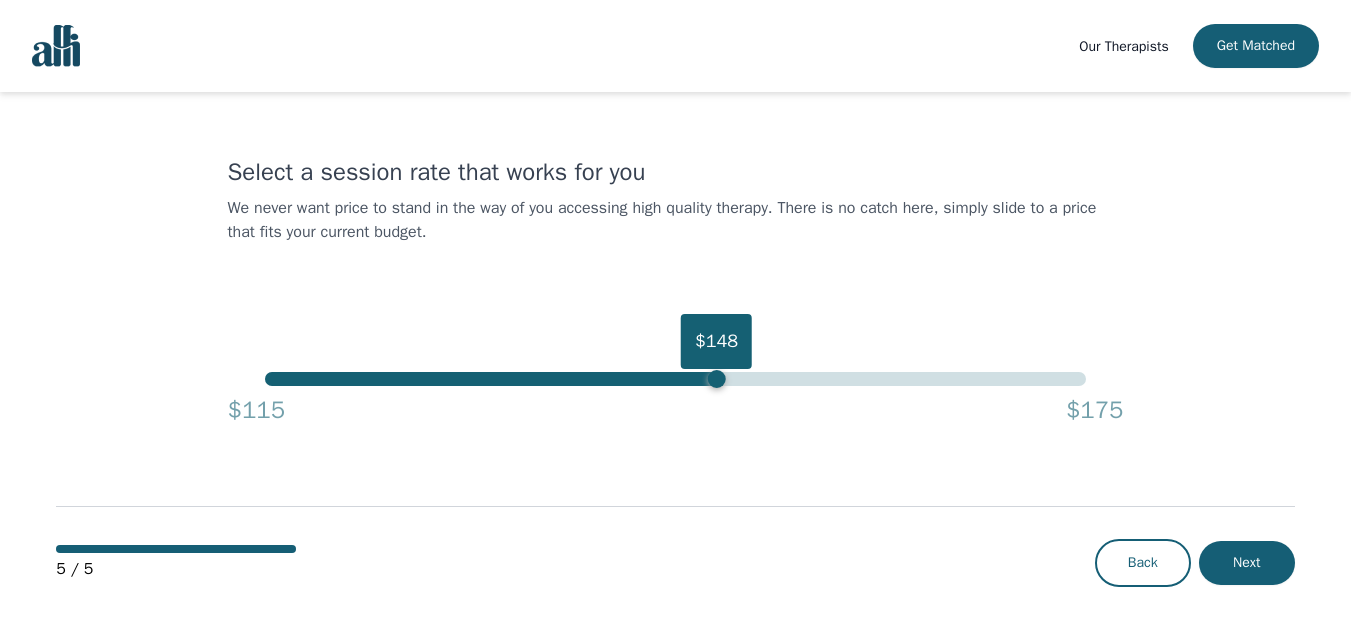 click on "$148" at bounding box center [675, 379] 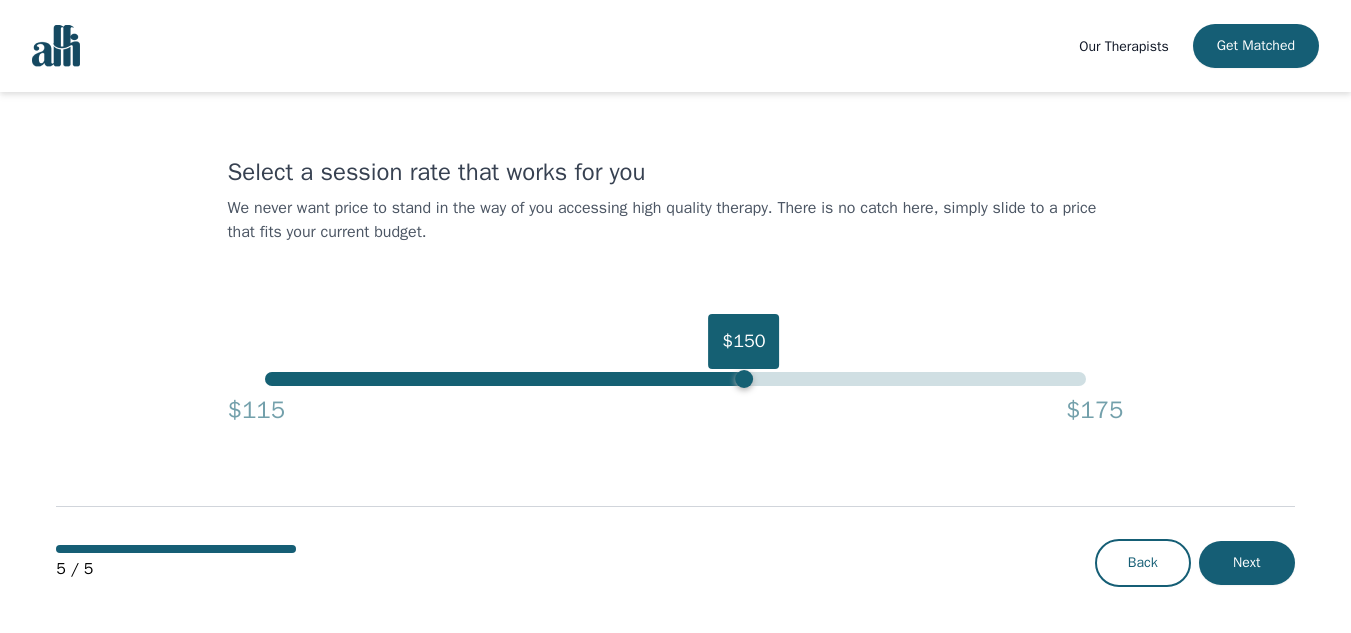 drag, startPoint x: 721, startPoint y: 374, endPoint x: 739, endPoint y: 388, distance: 22.803509 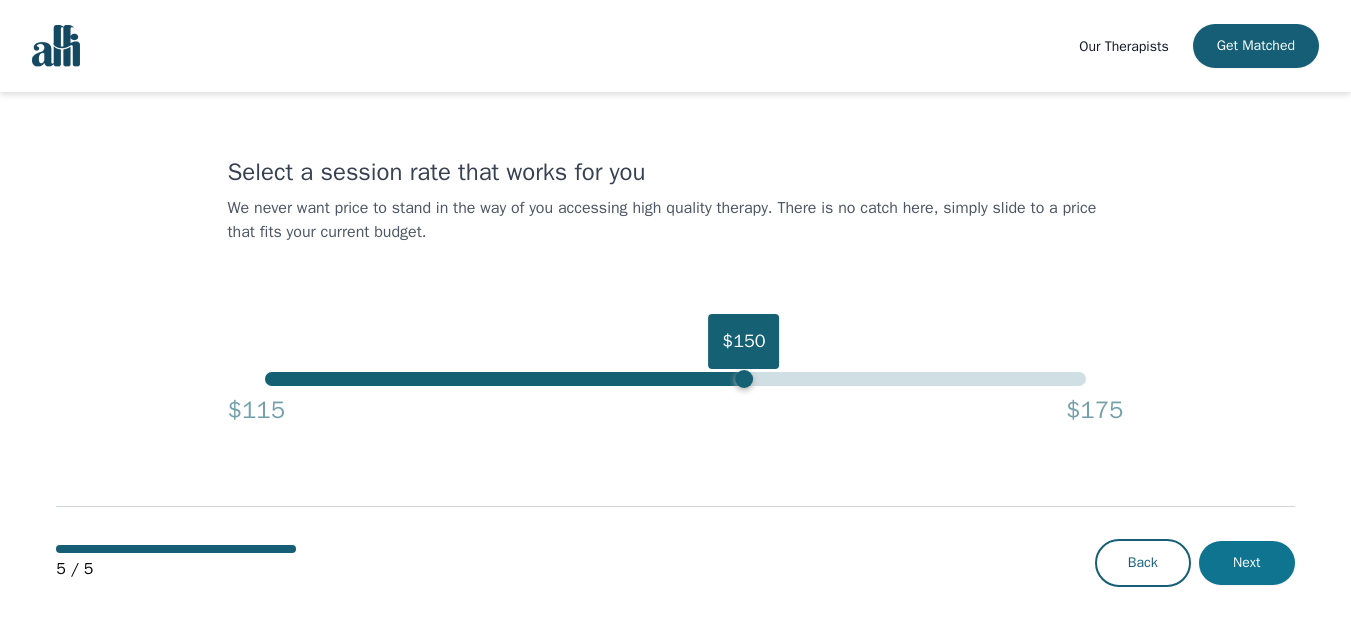 click on "Next" at bounding box center [1247, 563] 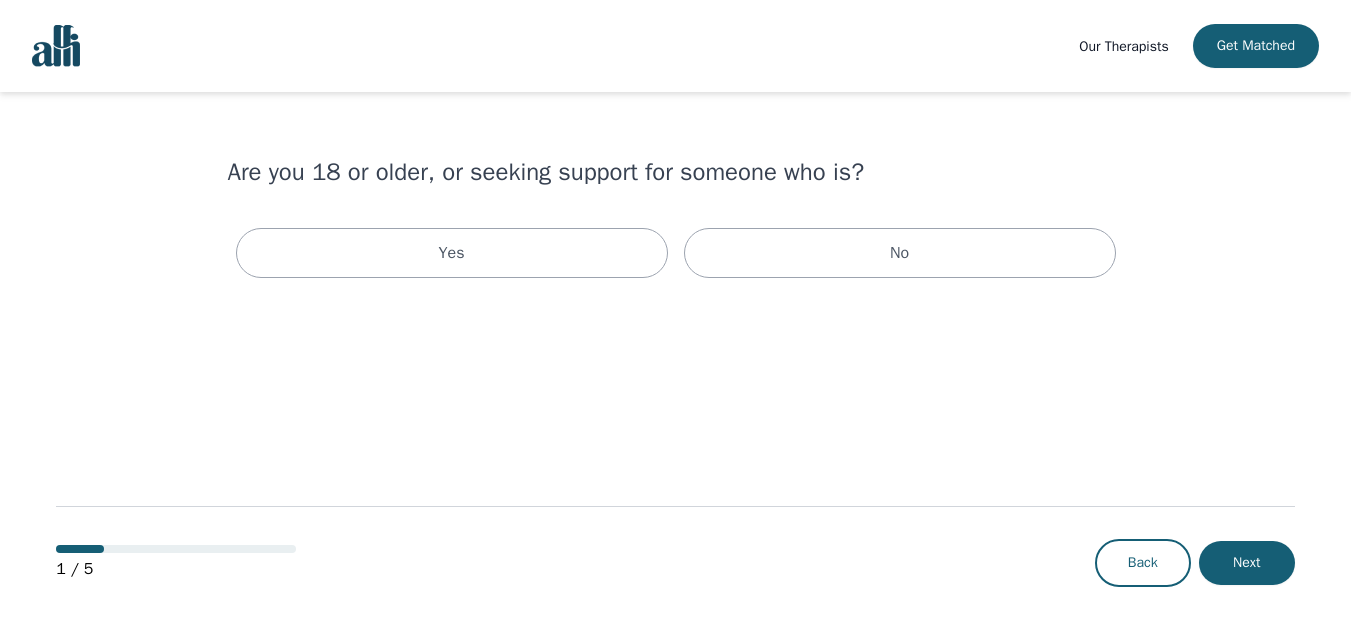 scroll, scrollTop: 2, scrollLeft: 0, axis: vertical 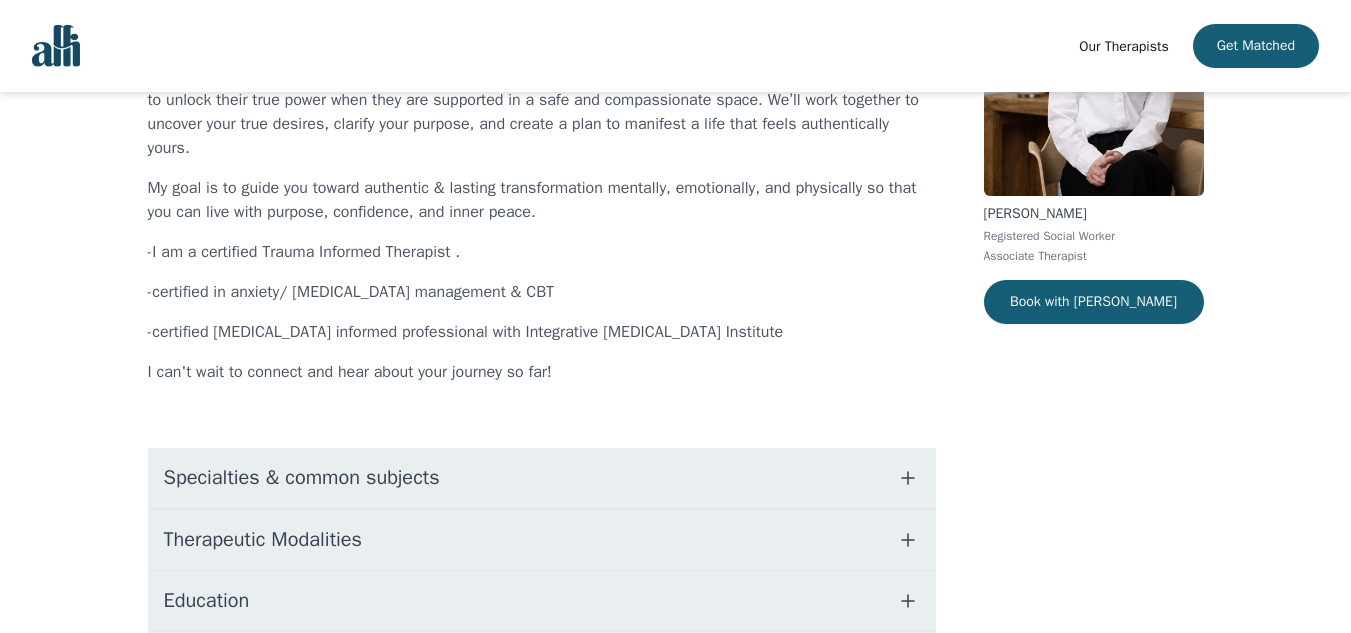 click on "Specialties & common subjects" at bounding box center (302, 478) 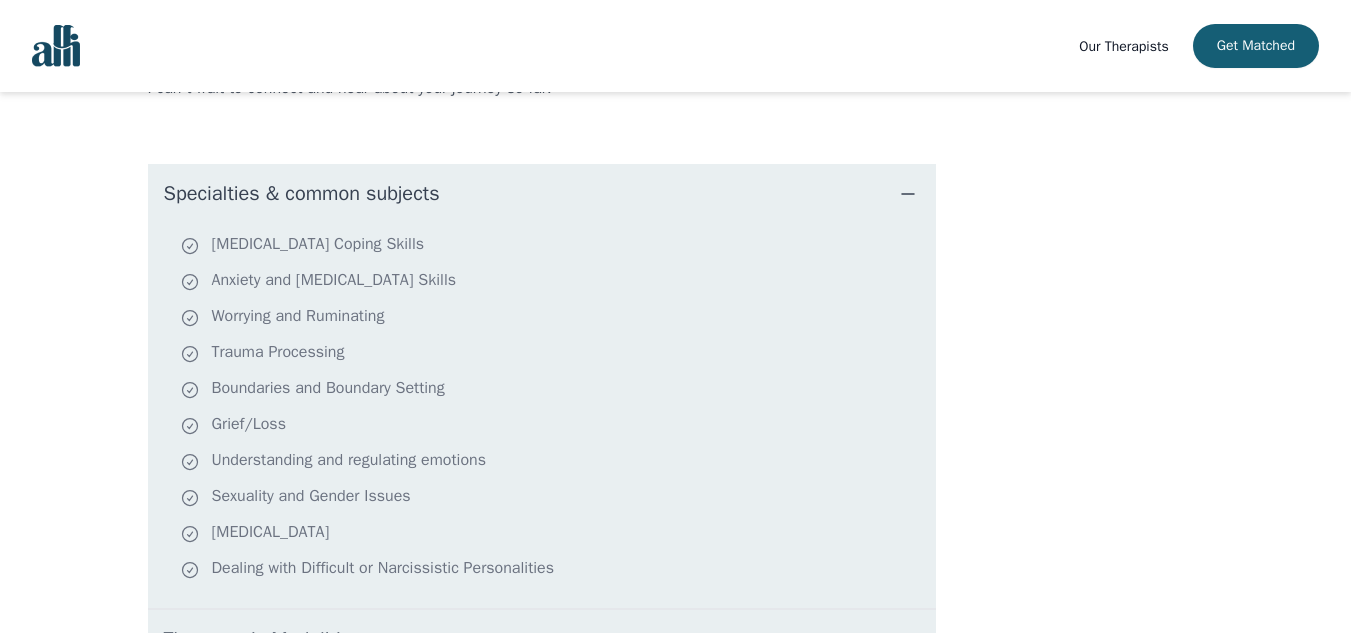 scroll, scrollTop: 552, scrollLeft: 0, axis: vertical 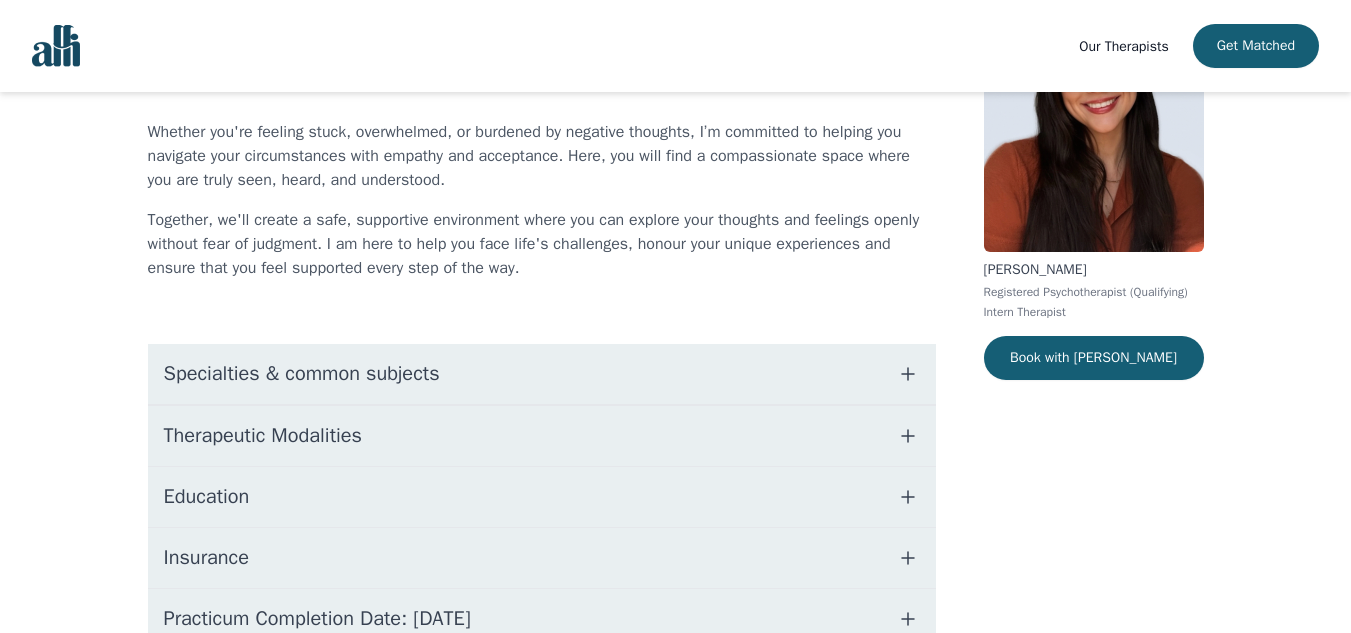 click on "Specialties & common subjects" at bounding box center [542, 374] 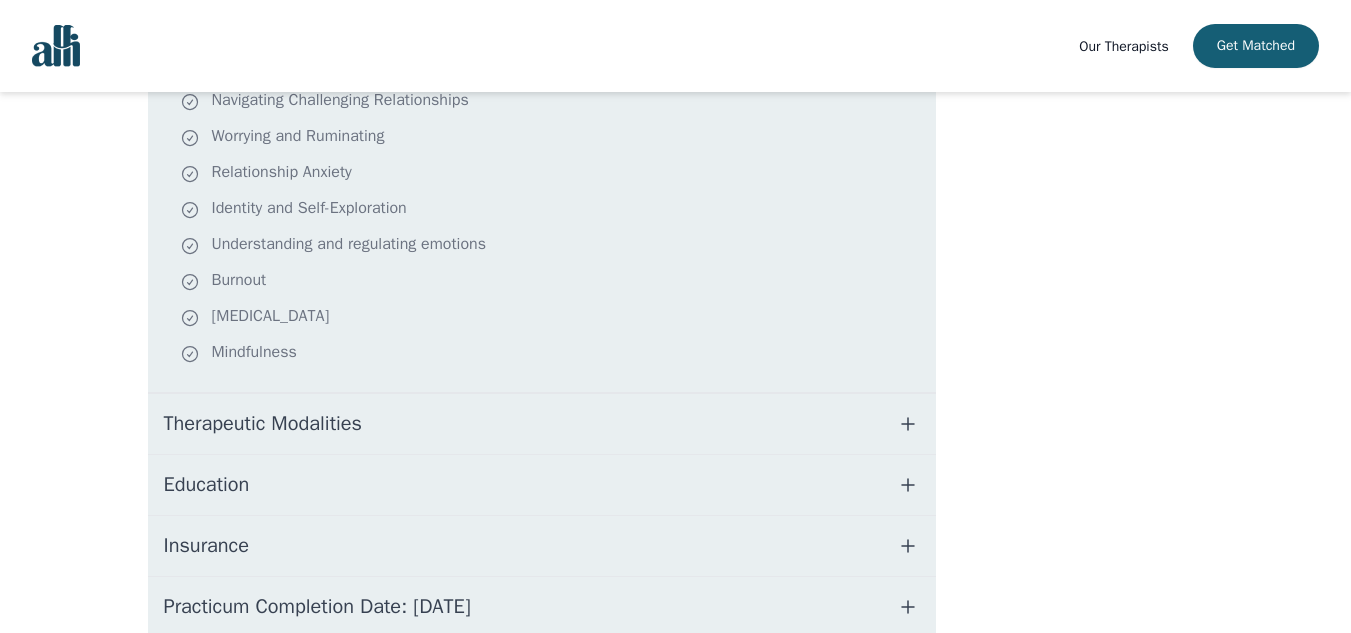 scroll, scrollTop: 575, scrollLeft: 0, axis: vertical 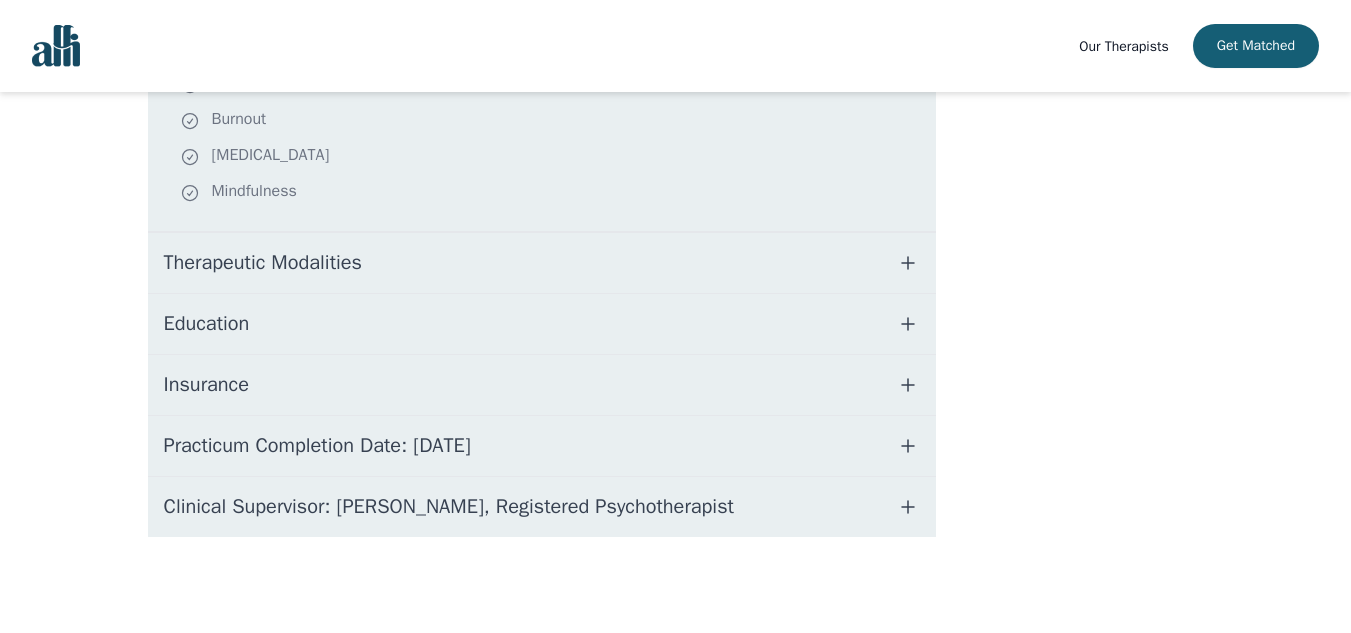 click on "Therapeutic Modalities" at bounding box center (542, 263) 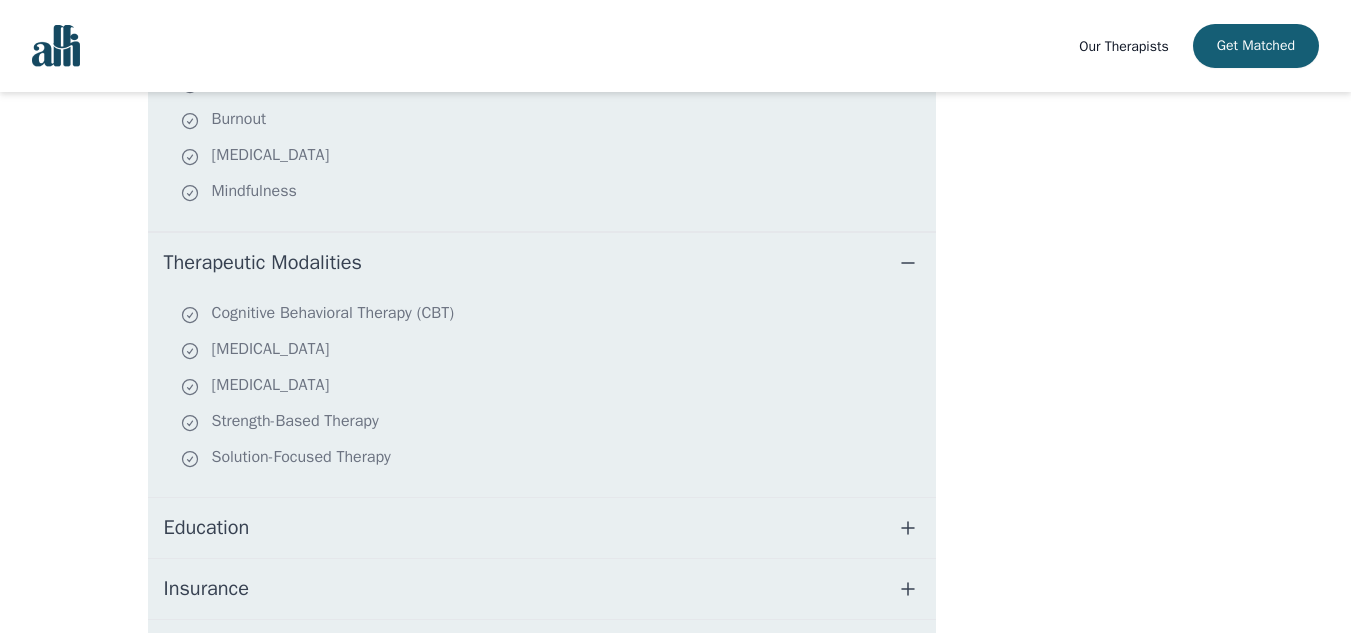 click on "Therapeutic Modalities" at bounding box center (542, 263) 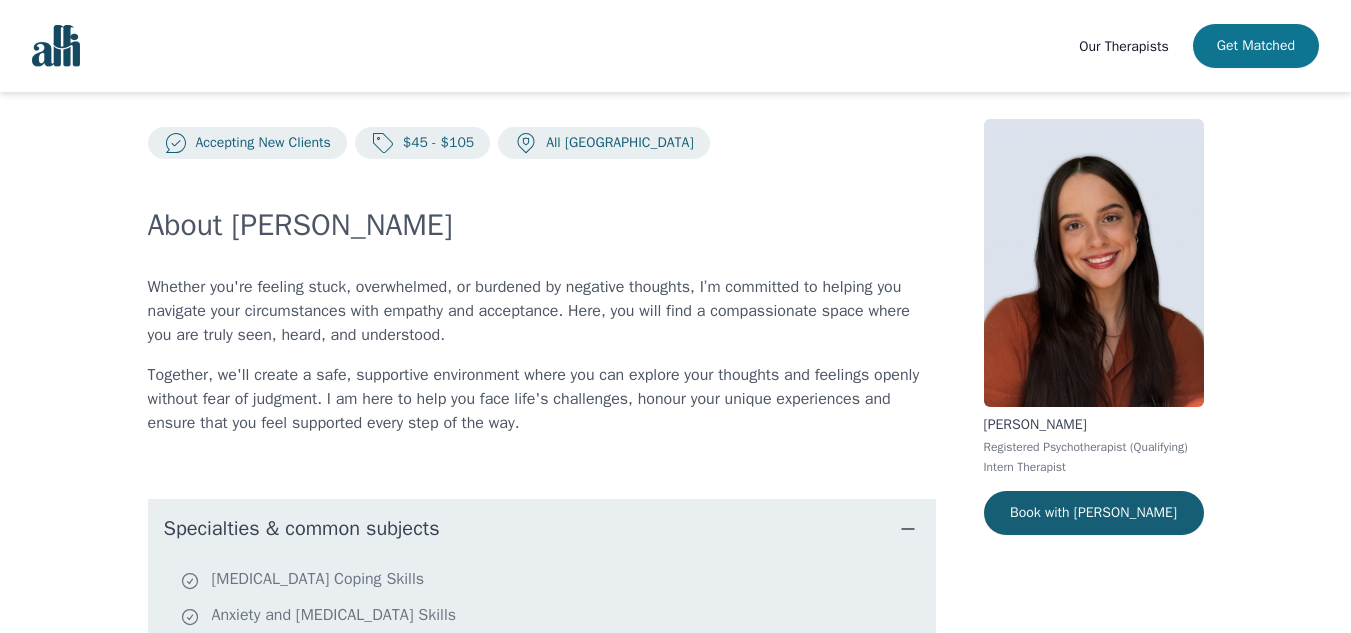 scroll, scrollTop: 16, scrollLeft: 0, axis: vertical 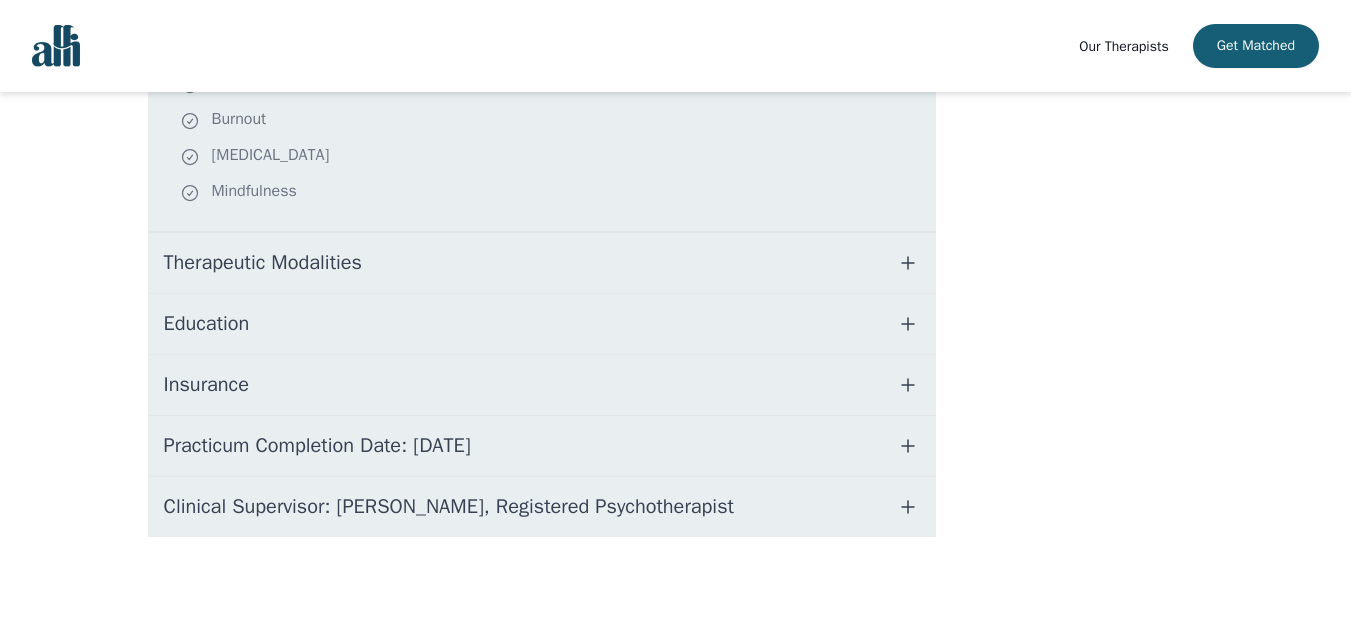 click on "Clinical Supervisor: [PERSON_NAME], Registered Psychotherapist" at bounding box center (542, 507) 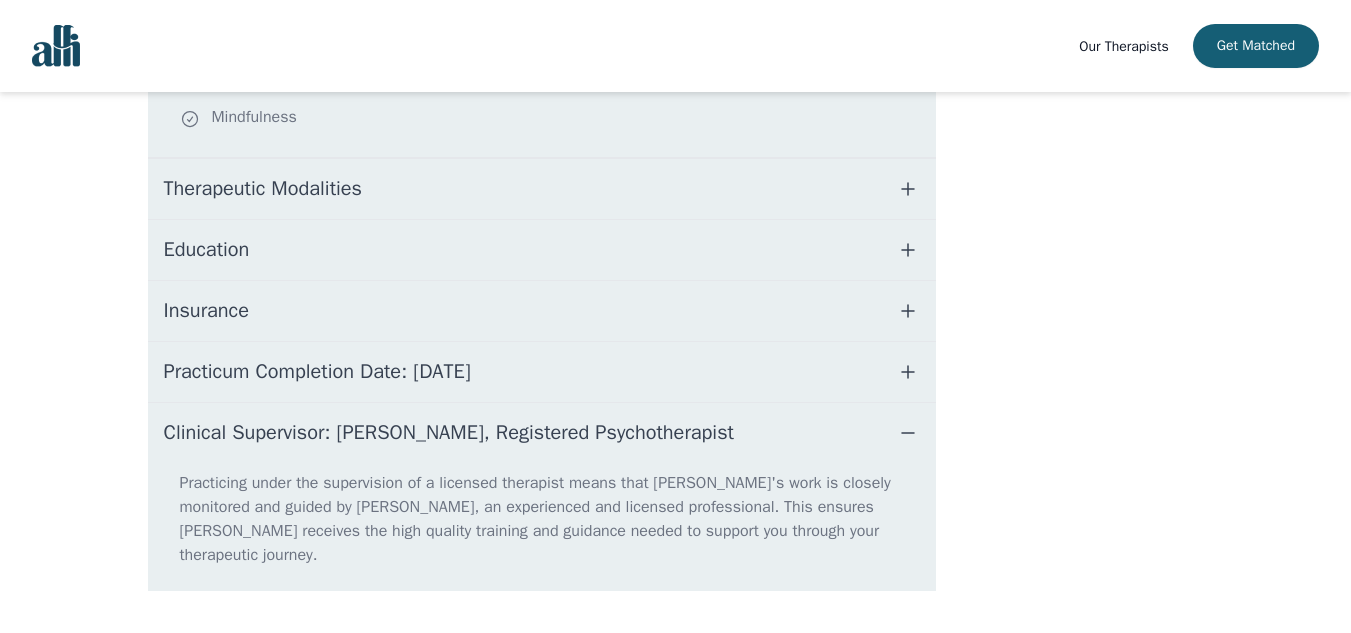 scroll, scrollTop: 814, scrollLeft: 0, axis: vertical 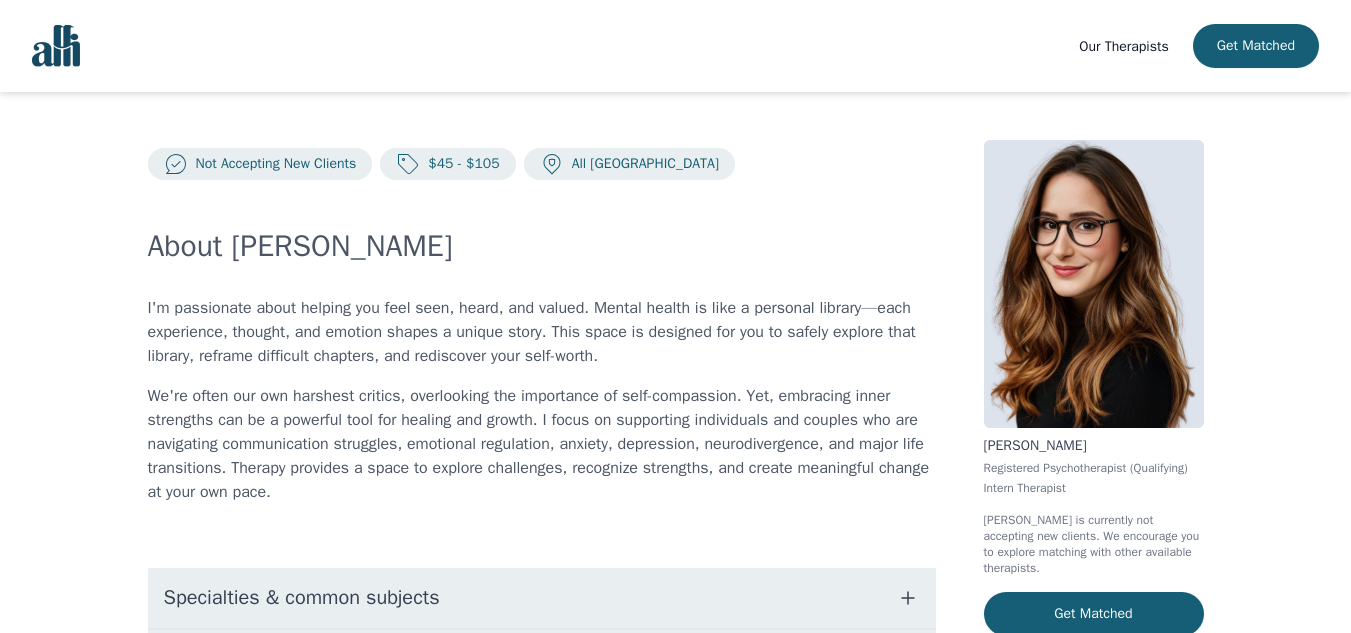 drag, startPoint x: 1365, startPoint y: 134, endPoint x: 1246, endPoint y: 146, distance: 119.60351 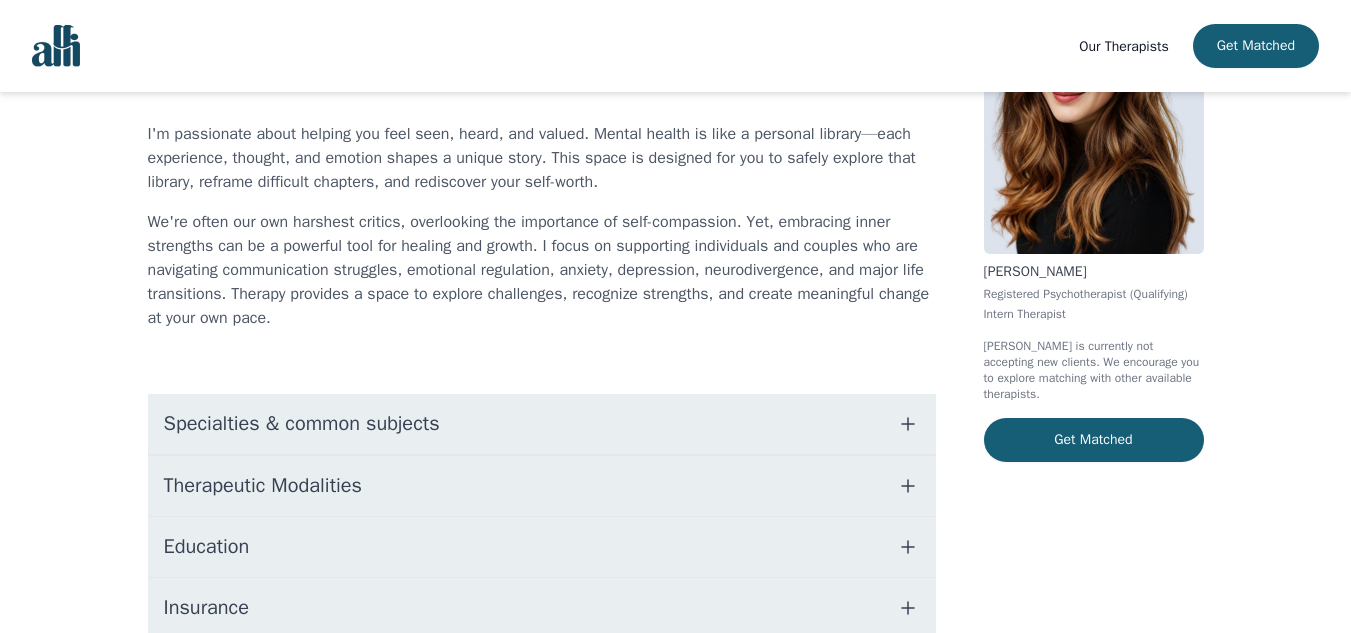 scroll, scrollTop: 240, scrollLeft: 0, axis: vertical 